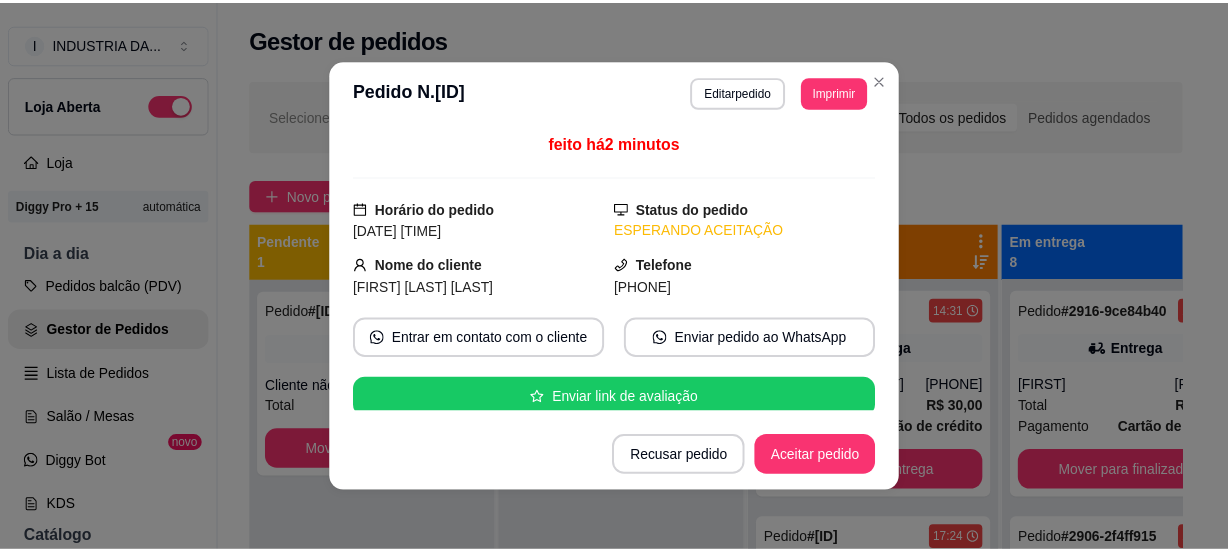 scroll, scrollTop: 0, scrollLeft: 0, axis: both 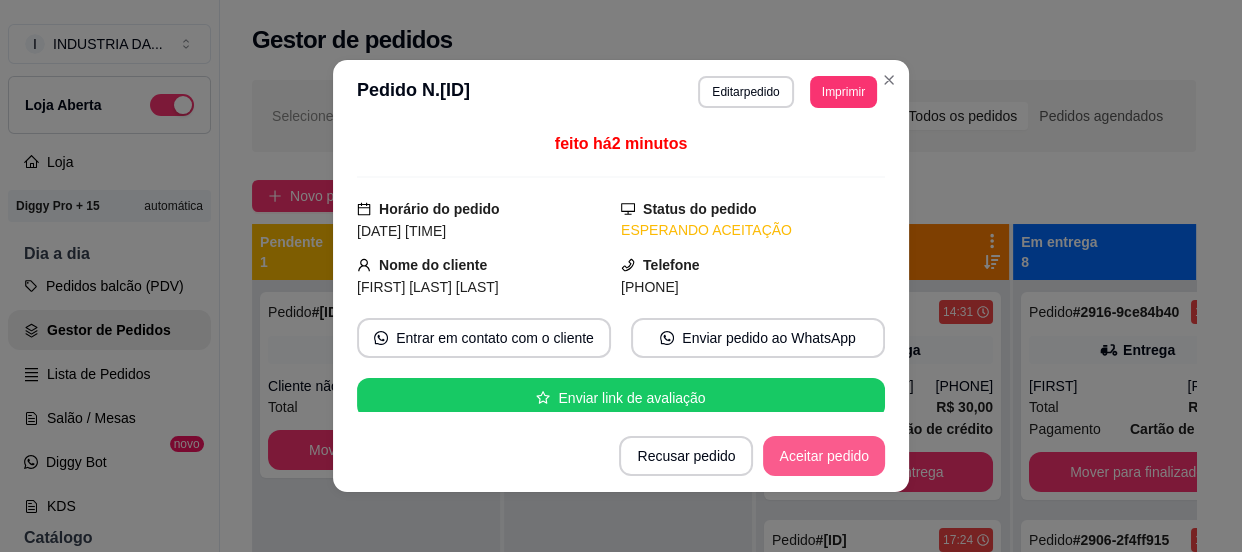 click on "Aceitar pedido" at bounding box center [824, 456] 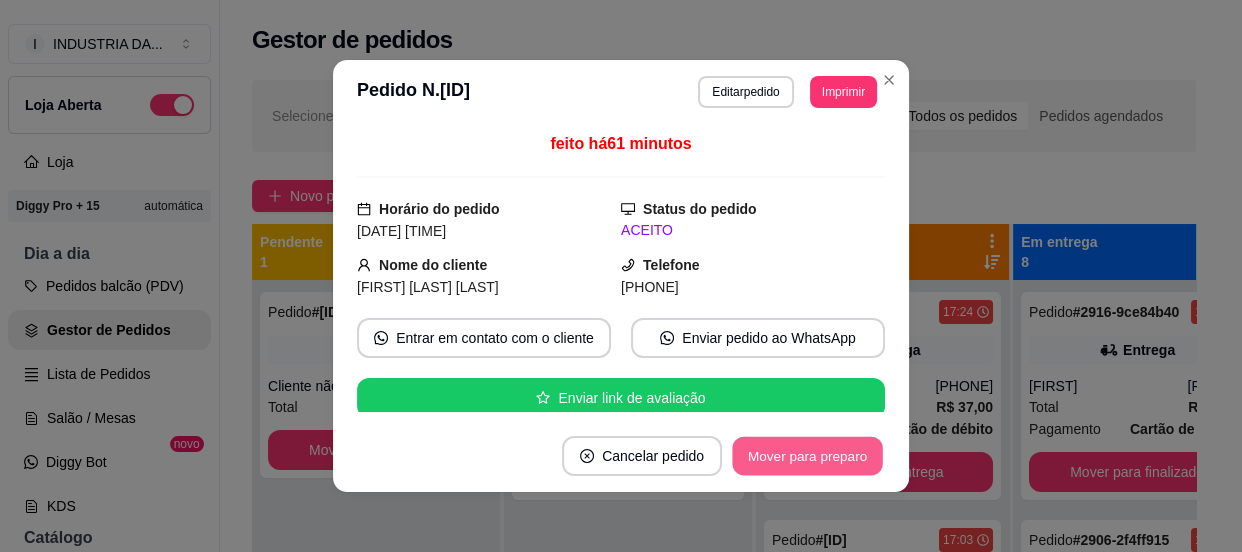 click on "Mover para preparo" at bounding box center (807, 456) 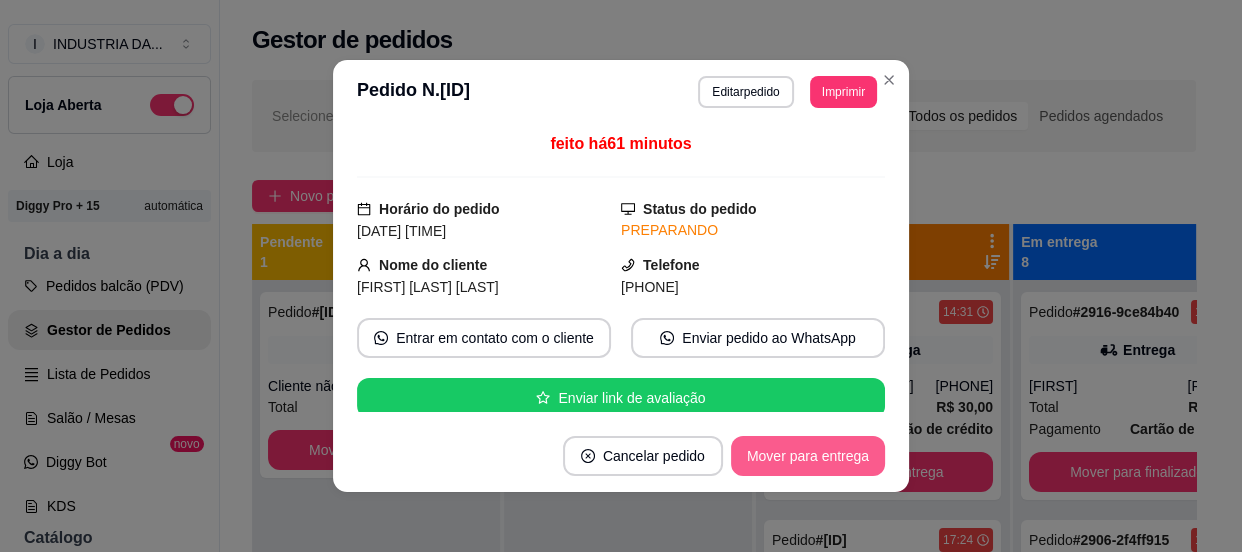 click on "Mover para entrega" at bounding box center [808, 456] 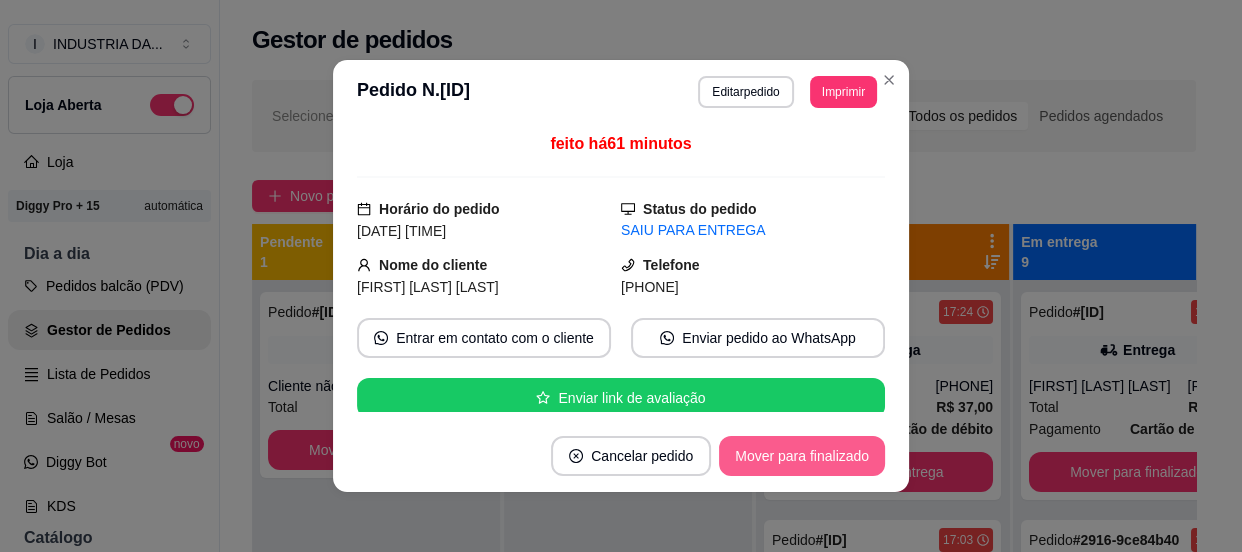 click on "Mover para finalizado" at bounding box center [802, 456] 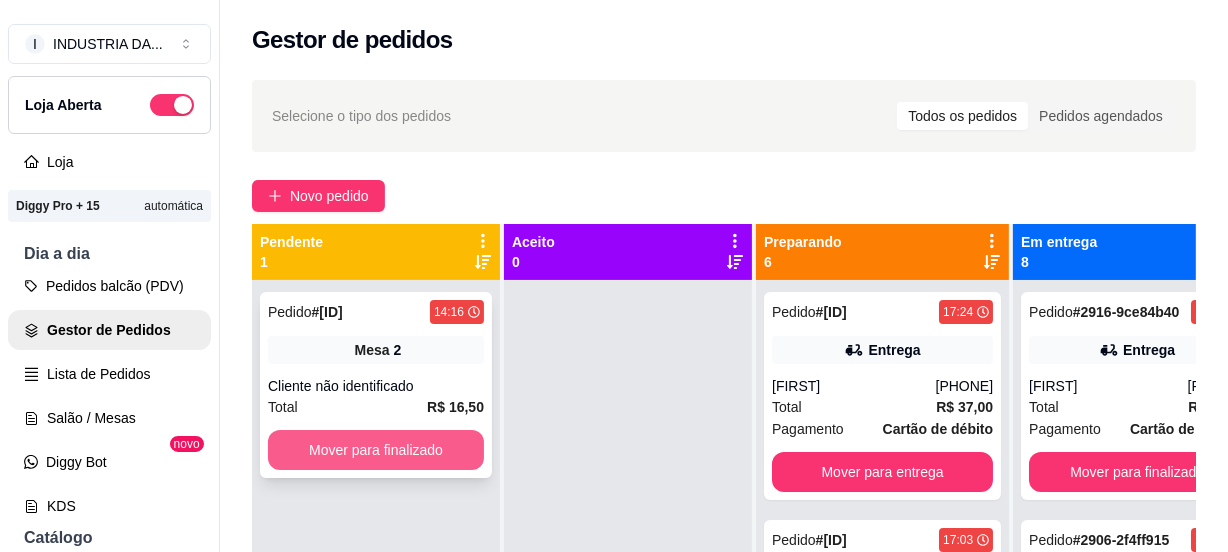 click on "Mover para finalizado" at bounding box center (376, 450) 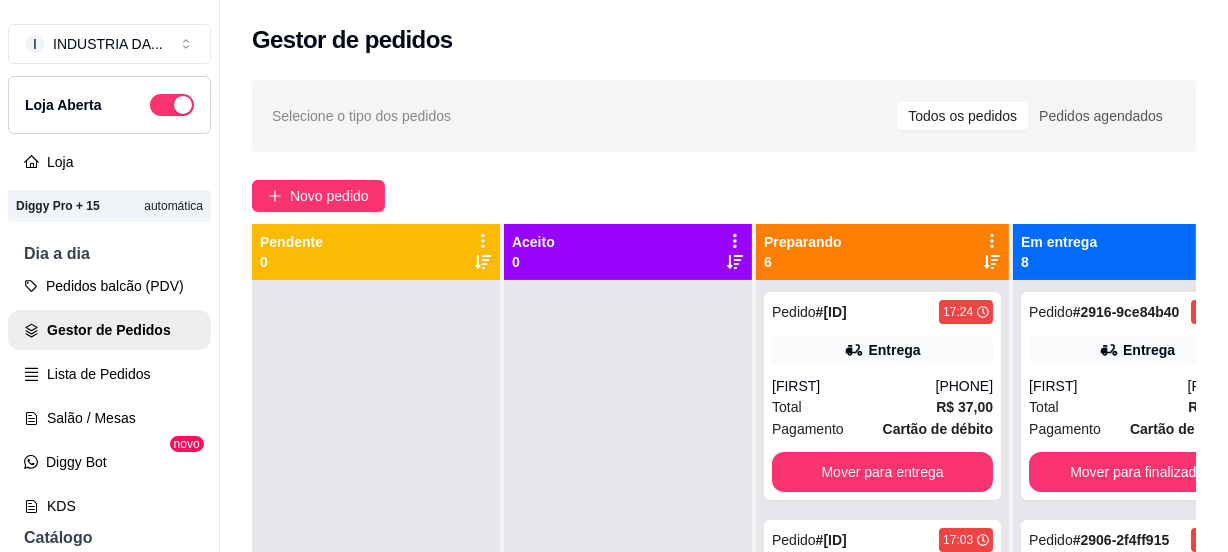 click 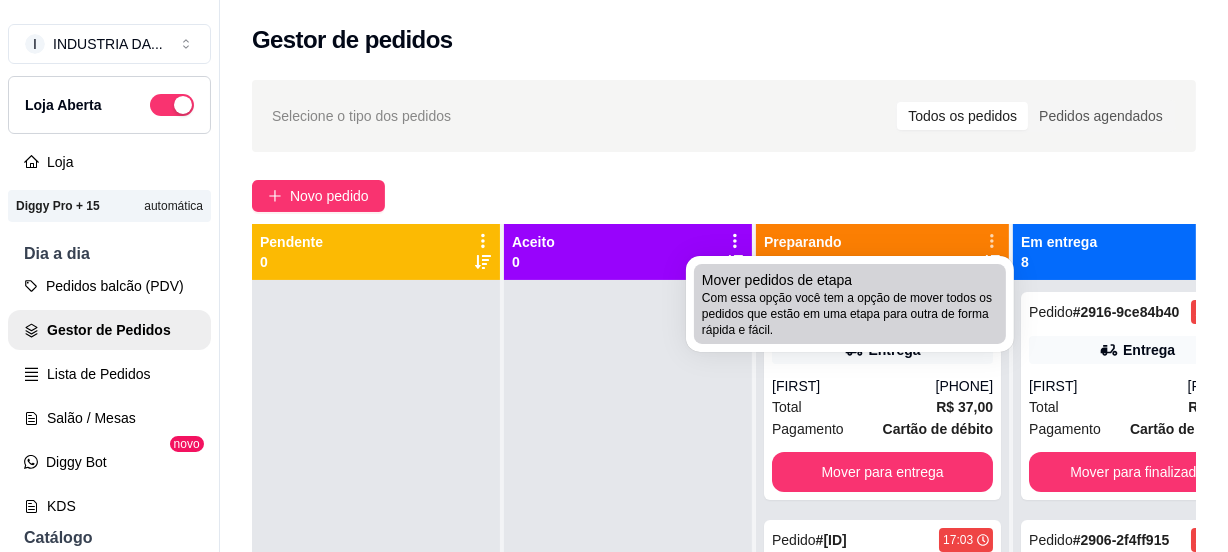 click on "Com essa opção você tem a opção de mover todos os pedidos que estão em uma etapa para outra de forma rápida e fácil." at bounding box center (850, 314) 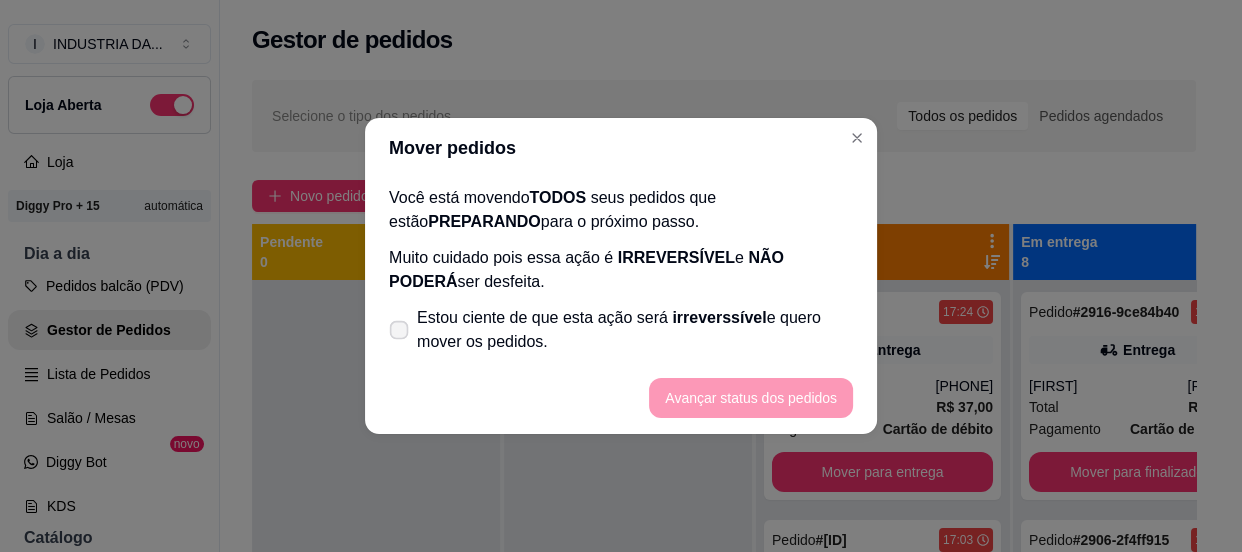 click 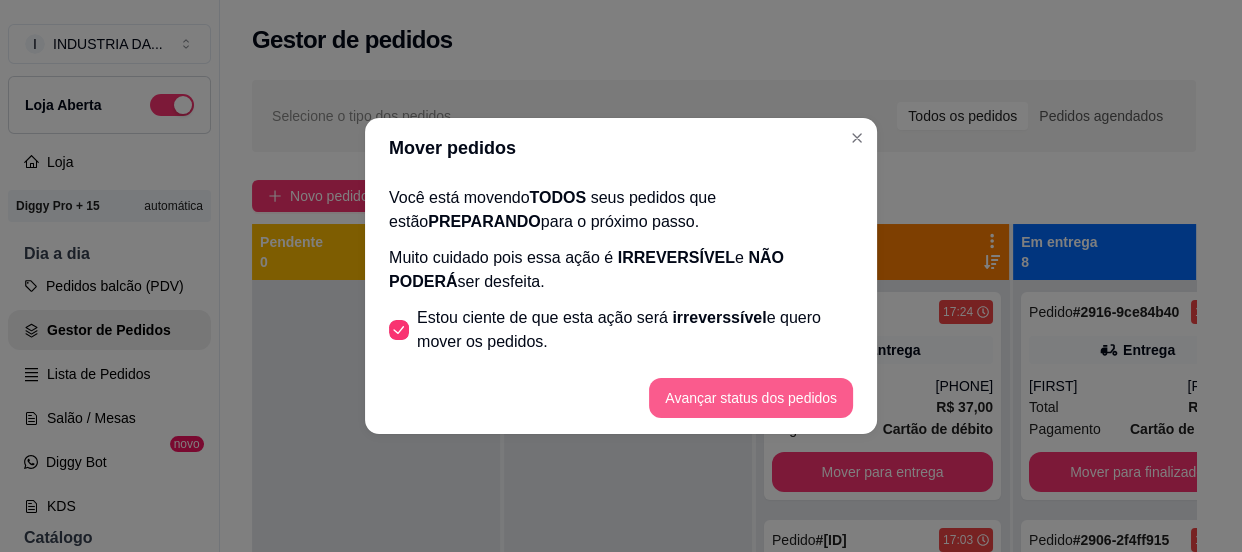 click on "Avançar status dos pedidos" at bounding box center (751, 398) 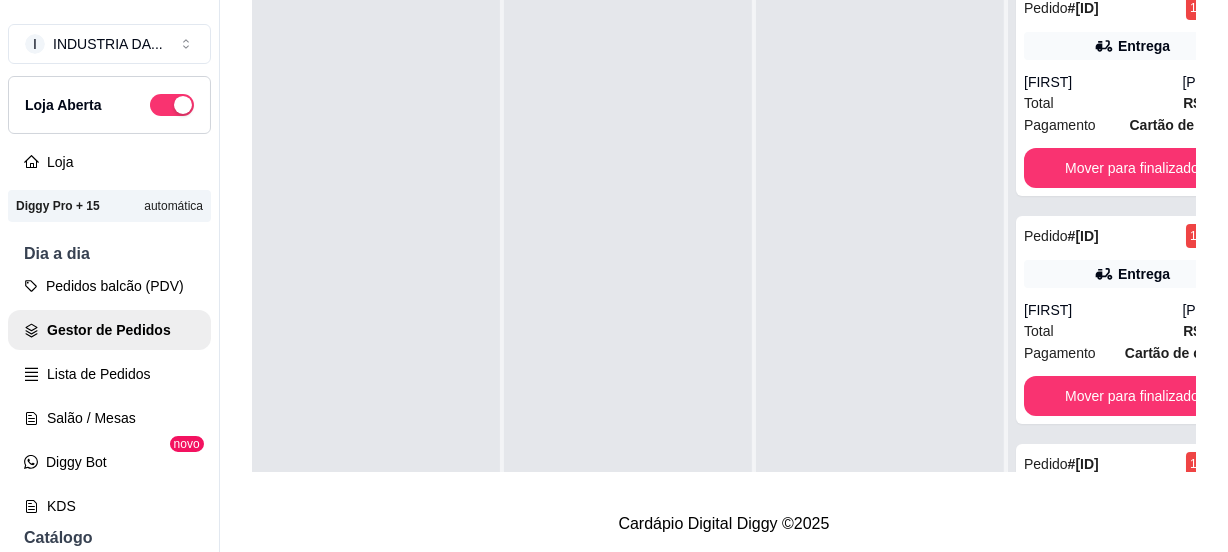 scroll, scrollTop: 224, scrollLeft: 0, axis: vertical 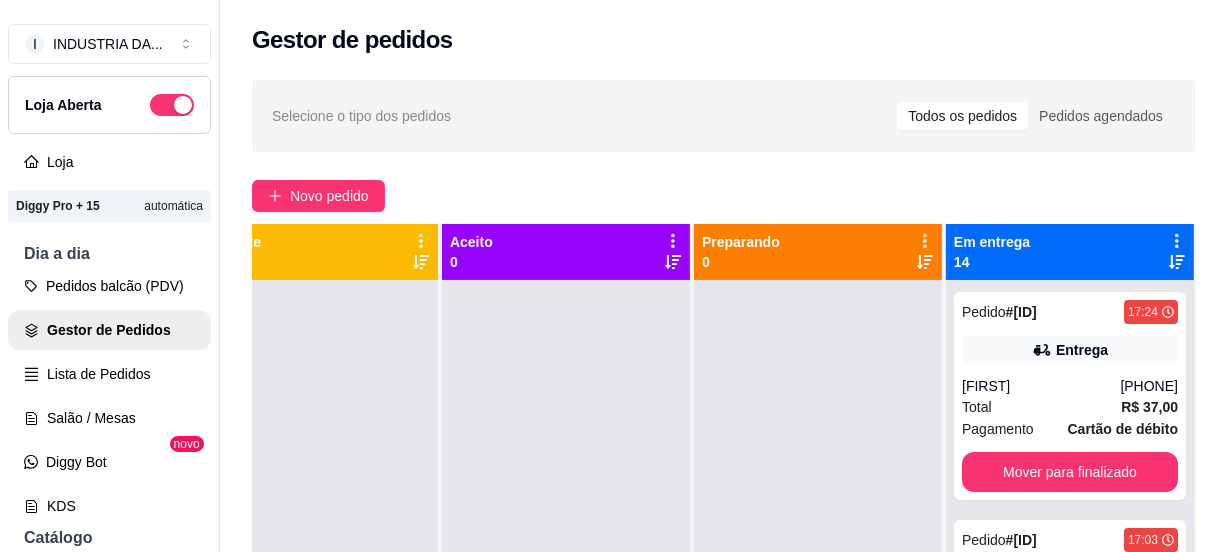 click 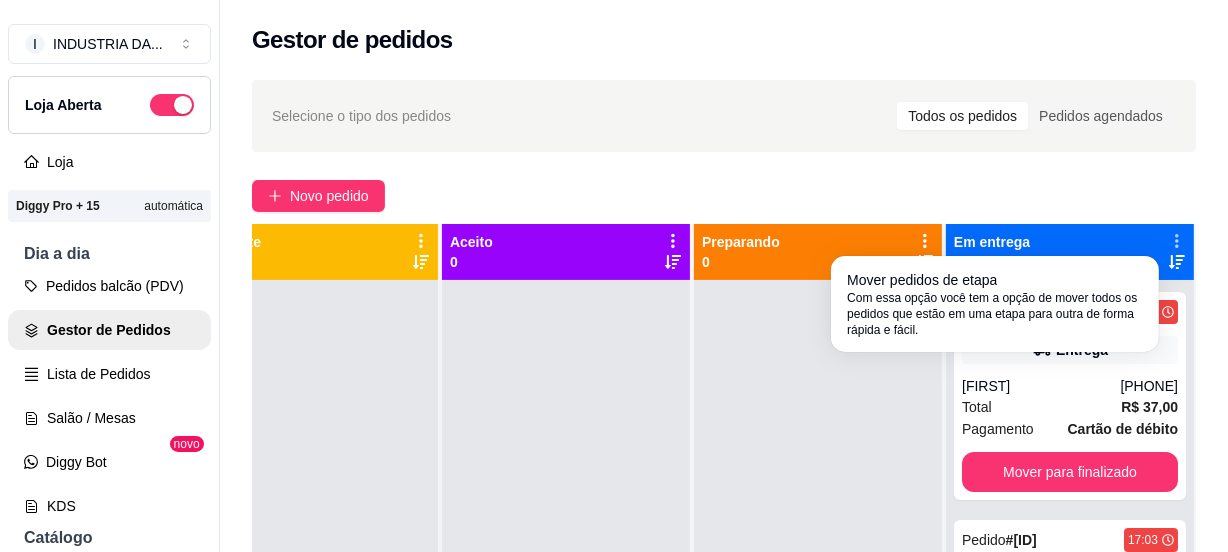 click on "Com essa opção você tem a opção de mover todos os pedidos que estão em uma etapa para outra de forma rápida e fácil." at bounding box center [995, 314] 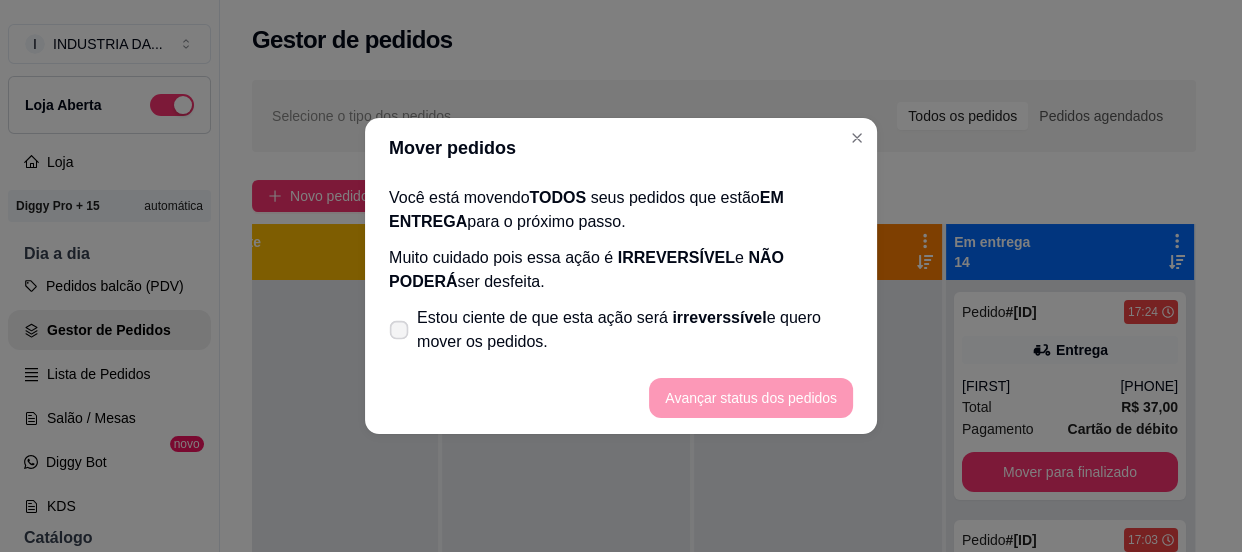 click on "Estou ciente de que esta ação será   irreverssível  e quero mover os pedidos." at bounding box center [635, 330] 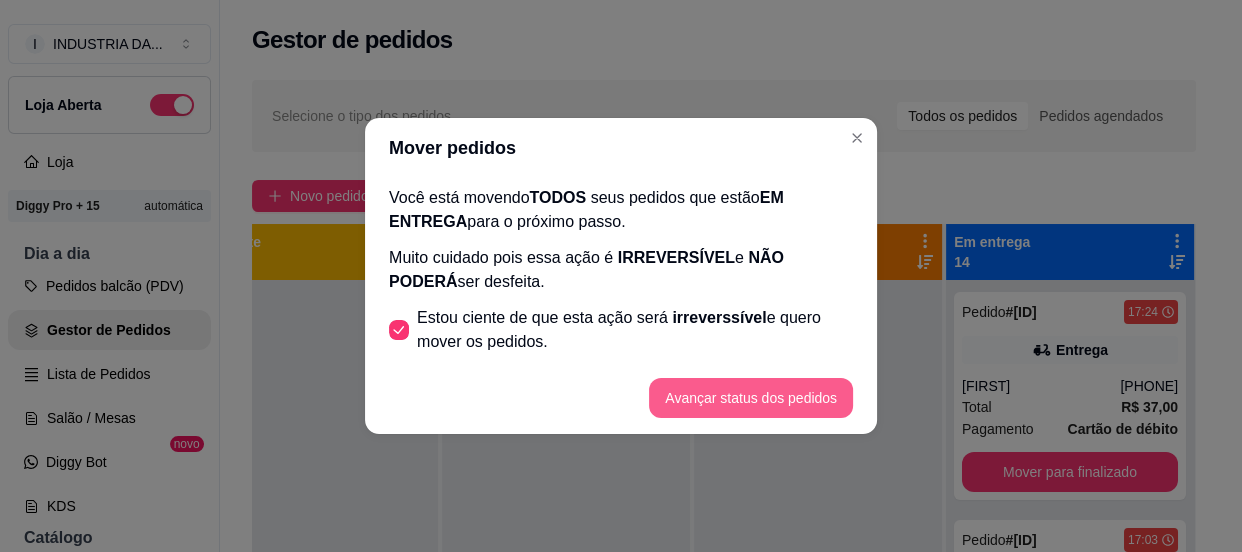 click on "Avançar status dos pedidos" at bounding box center [751, 398] 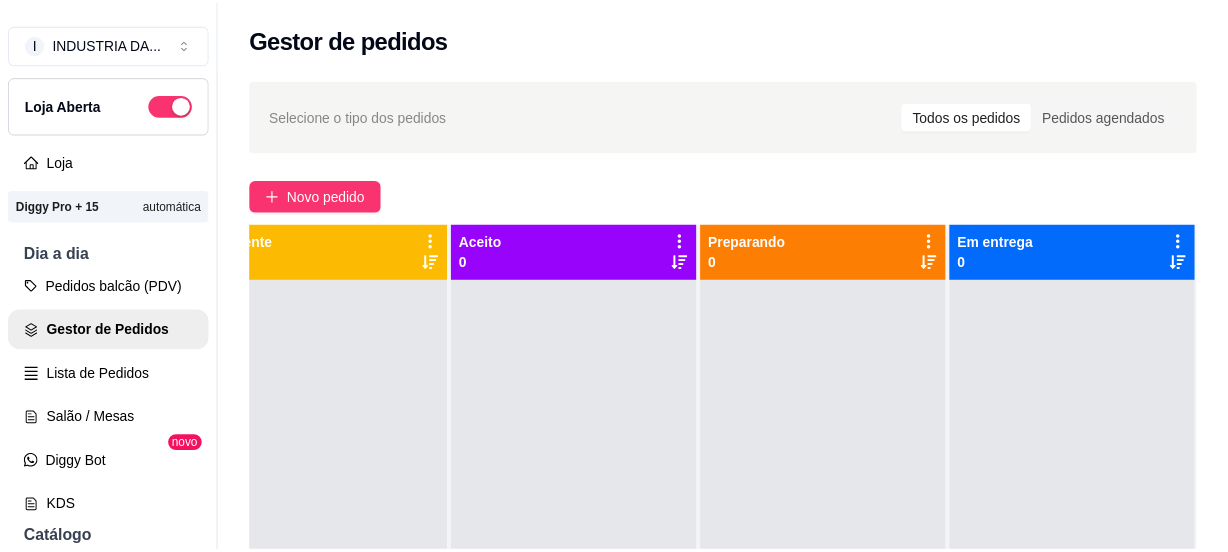 scroll, scrollTop: 0, scrollLeft: 74, axis: horizontal 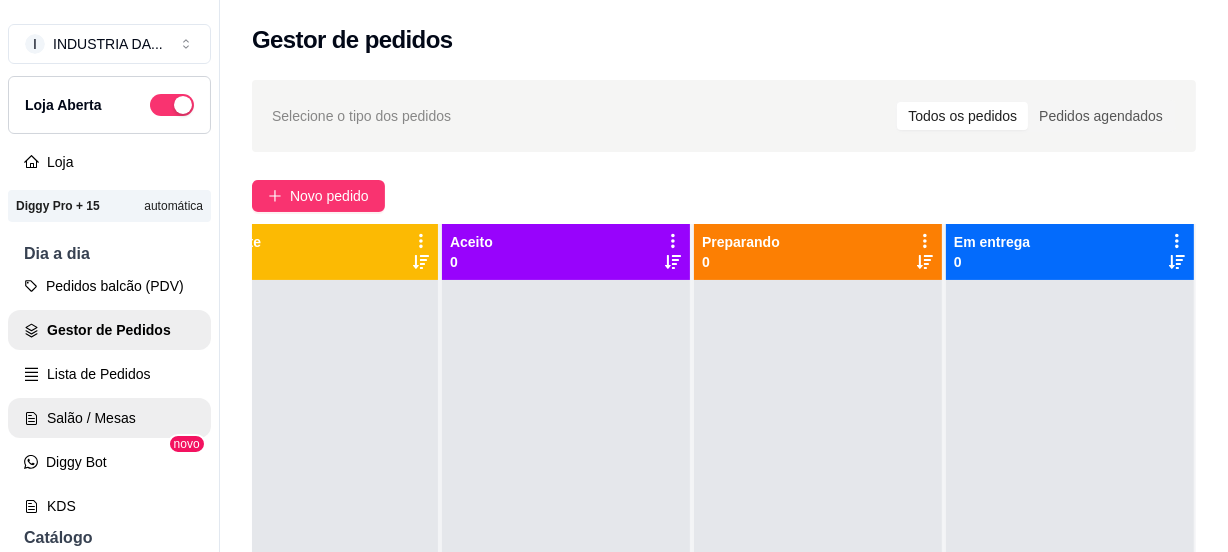 click on "Salão / Mesas" at bounding box center [109, 418] 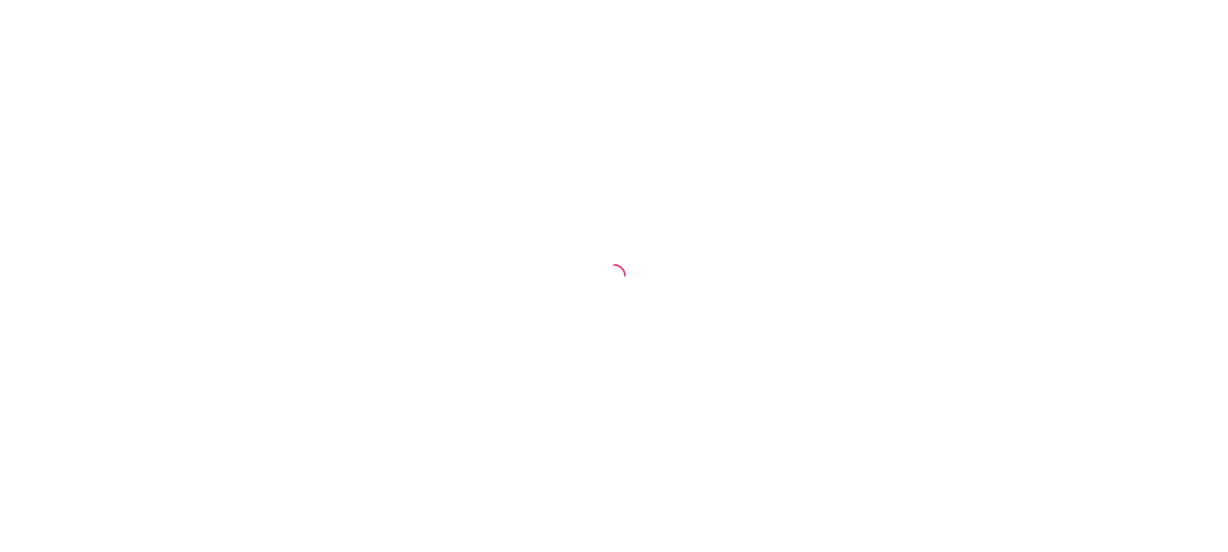 scroll, scrollTop: 0, scrollLeft: 0, axis: both 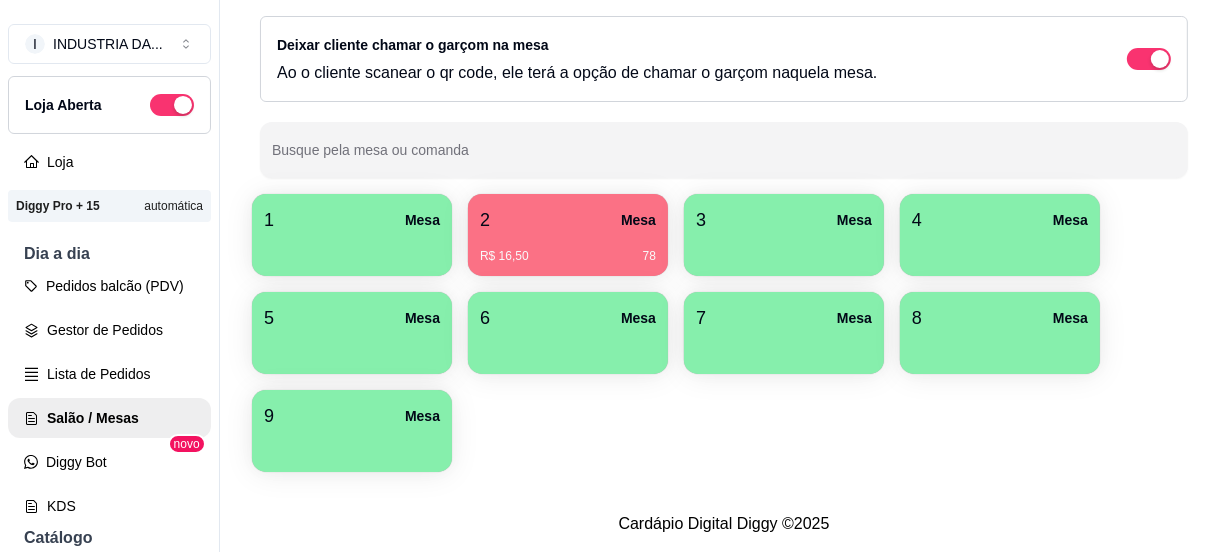 click on "4 Mesa" at bounding box center (1000, 220) 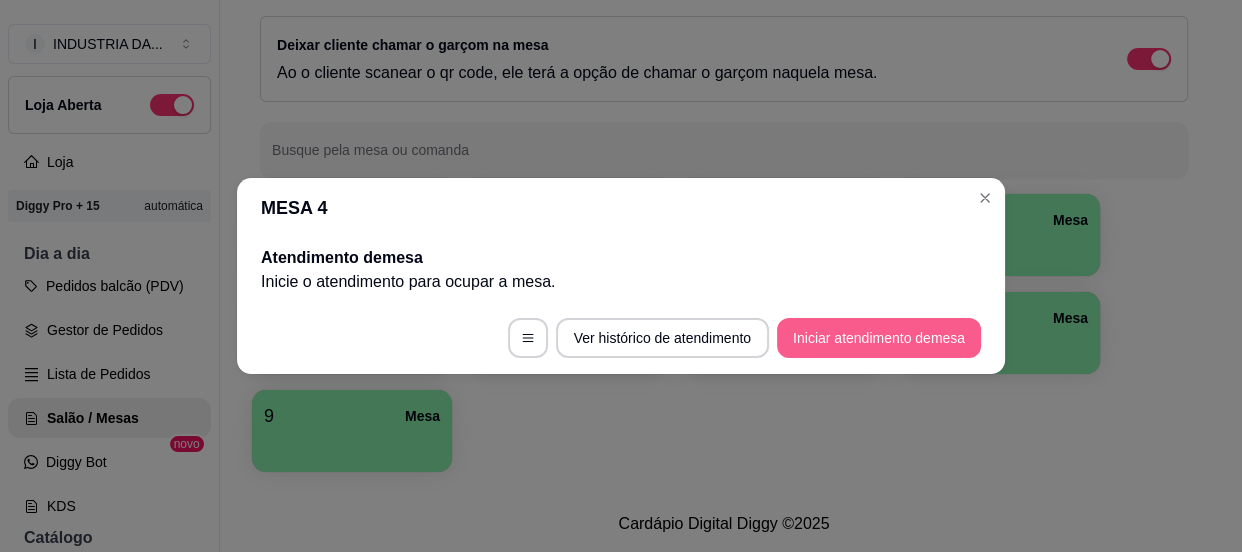 click on "Iniciar atendimento de  mesa" at bounding box center (879, 338) 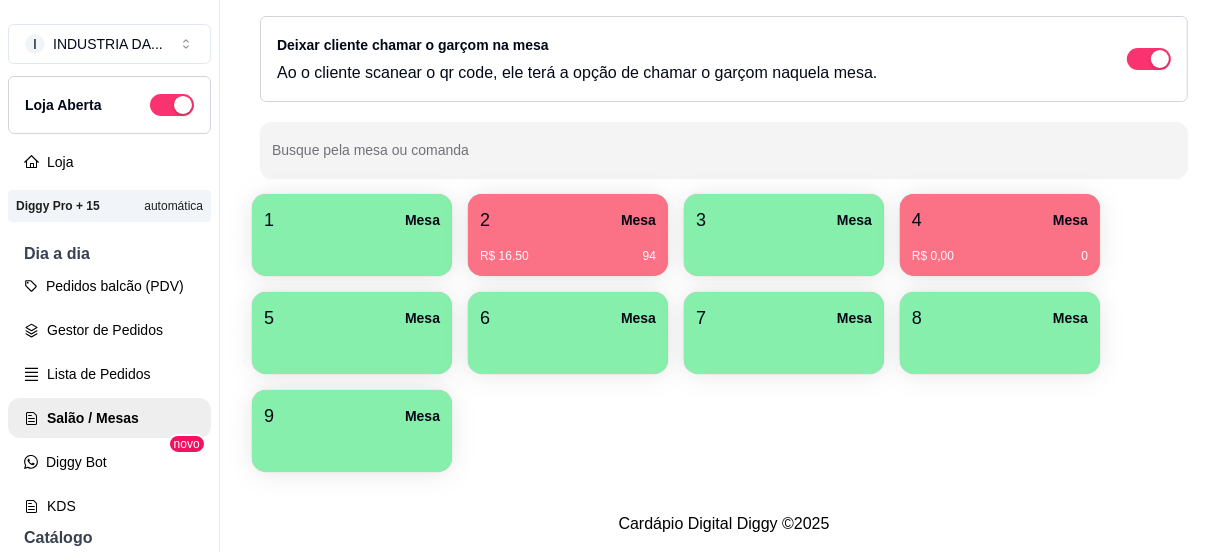 click on "2 Mesa" at bounding box center (568, 220) 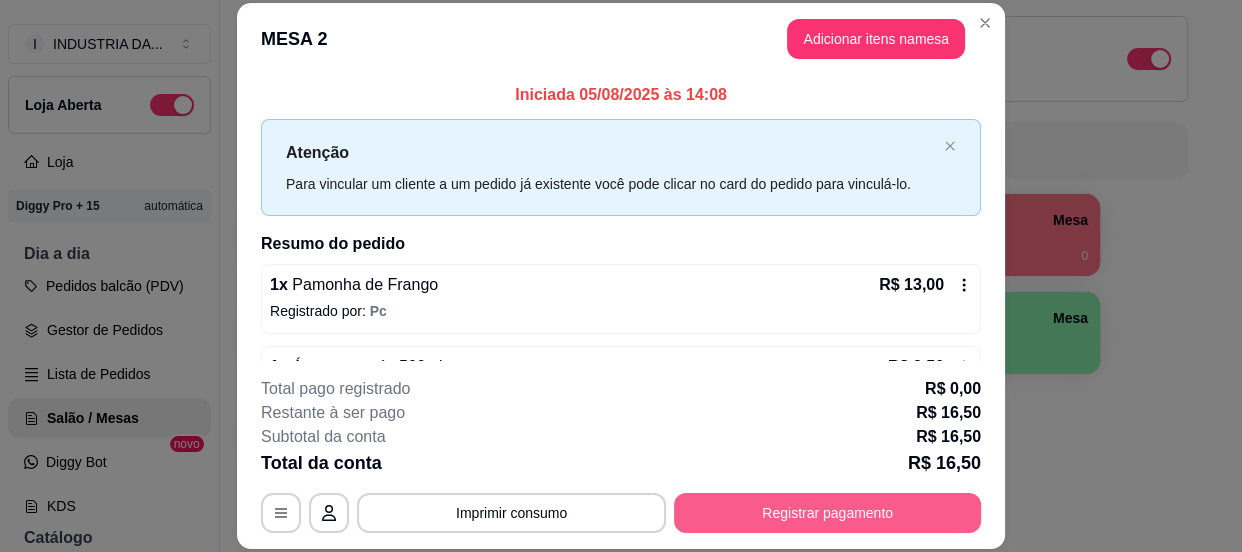 click on "Registrar pagamento" at bounding box center [827, 513] 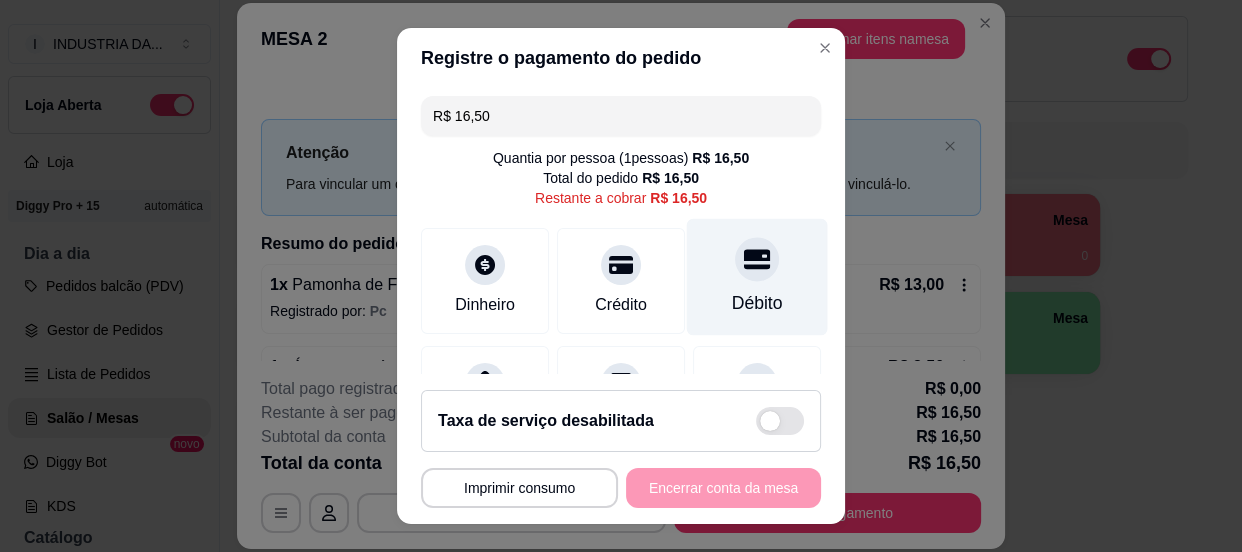 click at bounding box center [757, 259] 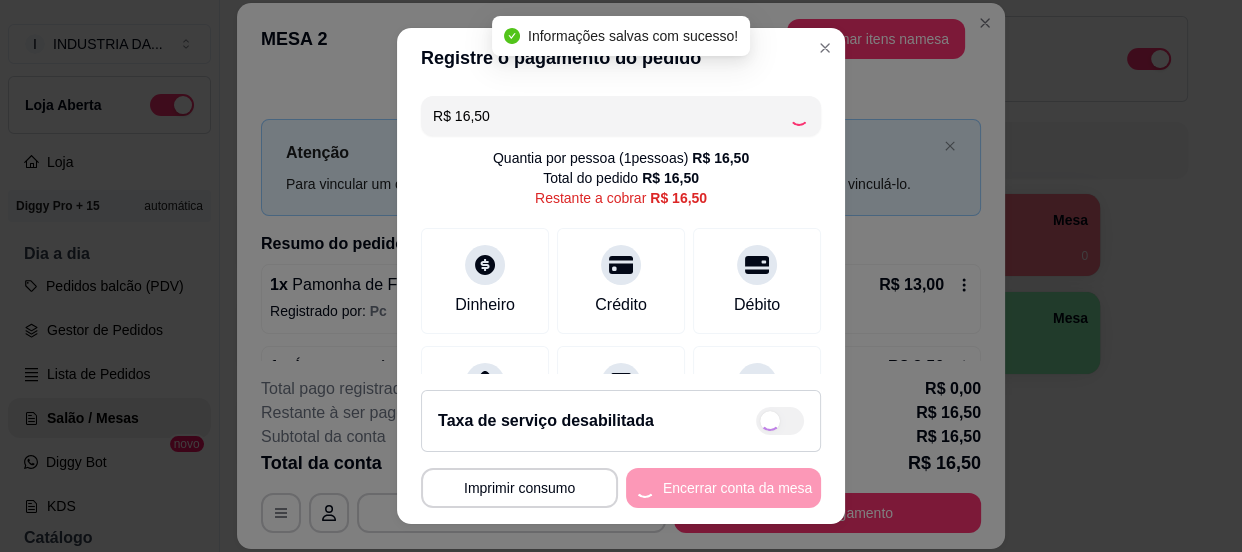 type on "R$ 0,00" 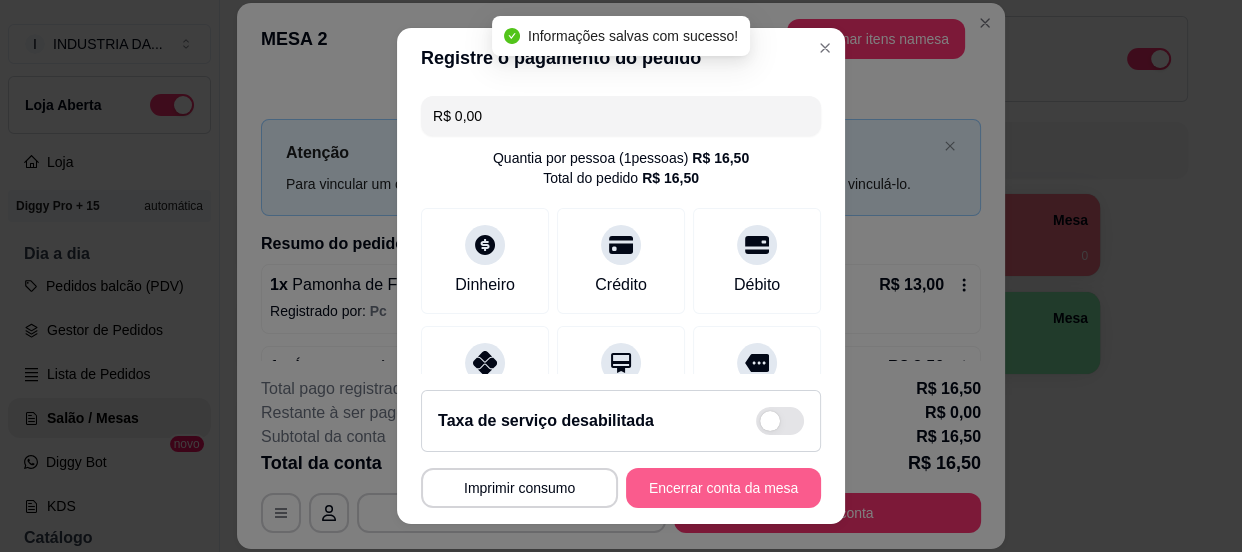 click on "Encerrar conta da mesa" at bounding box center (723, 488) 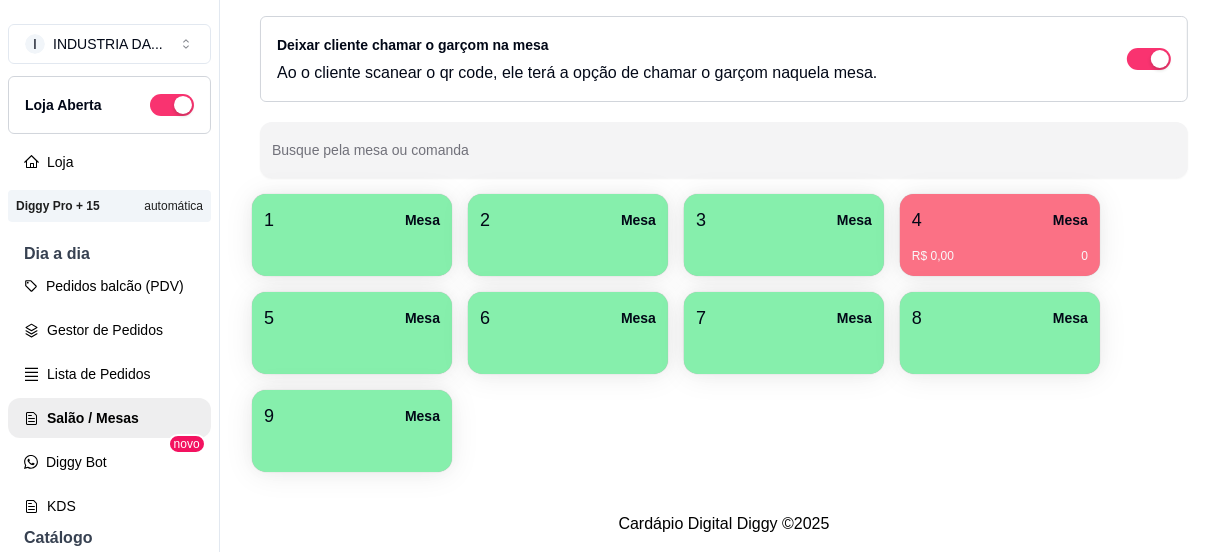 click on "[NUMBER] Mesa [NUMBER] Mesa [NUMBER] Mesa [NUMBER] Mesa R$ 0,00 [NUMBER] [NUMBER] Mesa [NUMBER] Mesa [NUMBER] Mesa [NUMBER] Mesa" at bounding box center [724, 333] 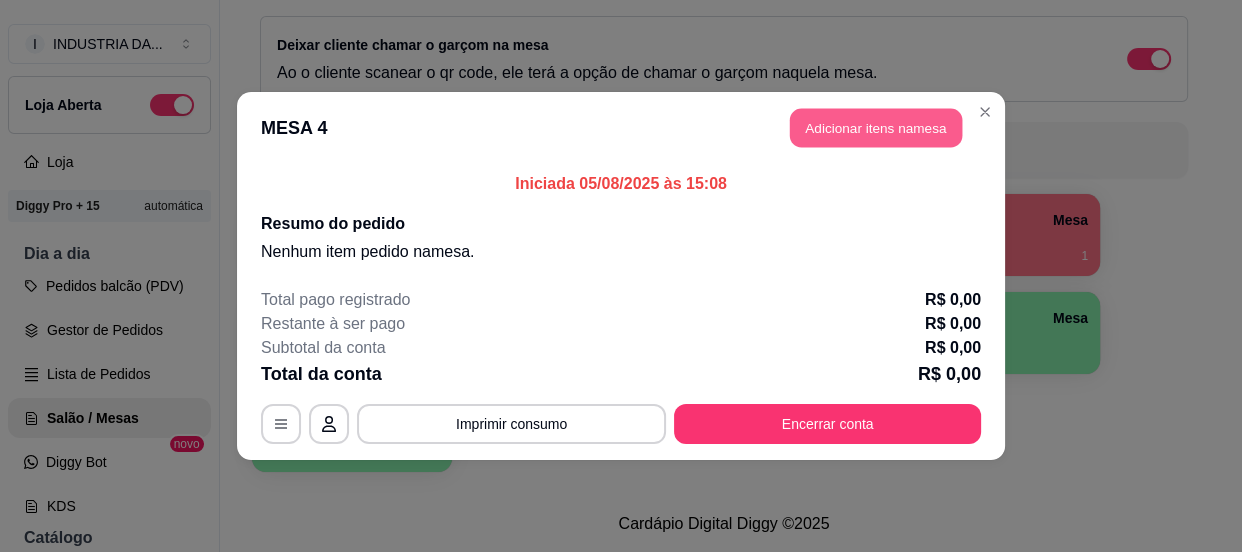 click on "Adicionar itens na  mesa" at bounding box center (876, 128) 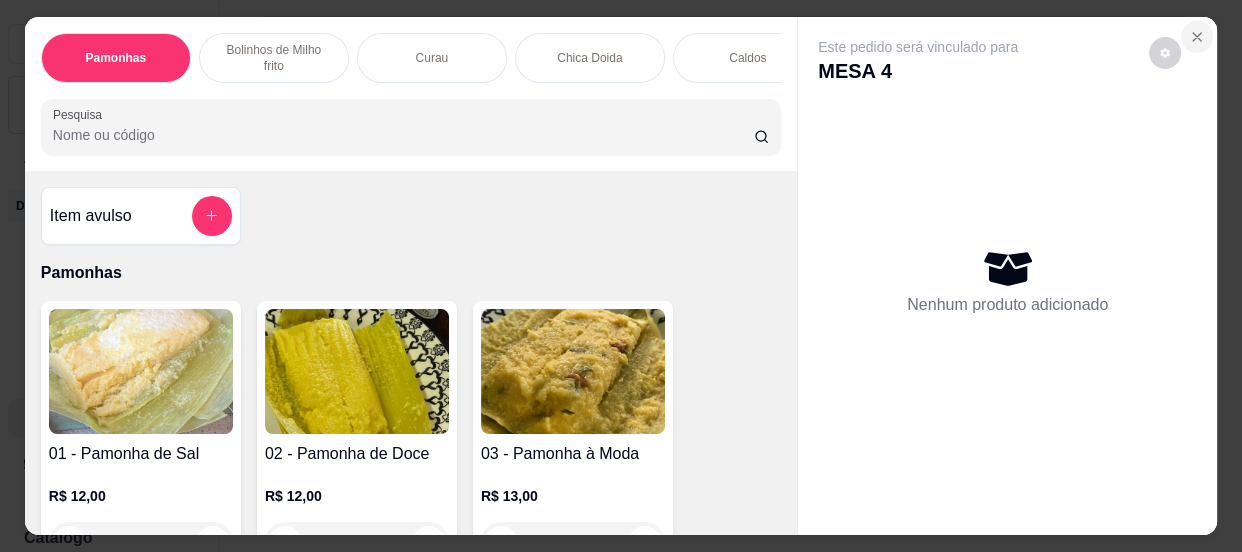 click at bounding box center (1197, 37) 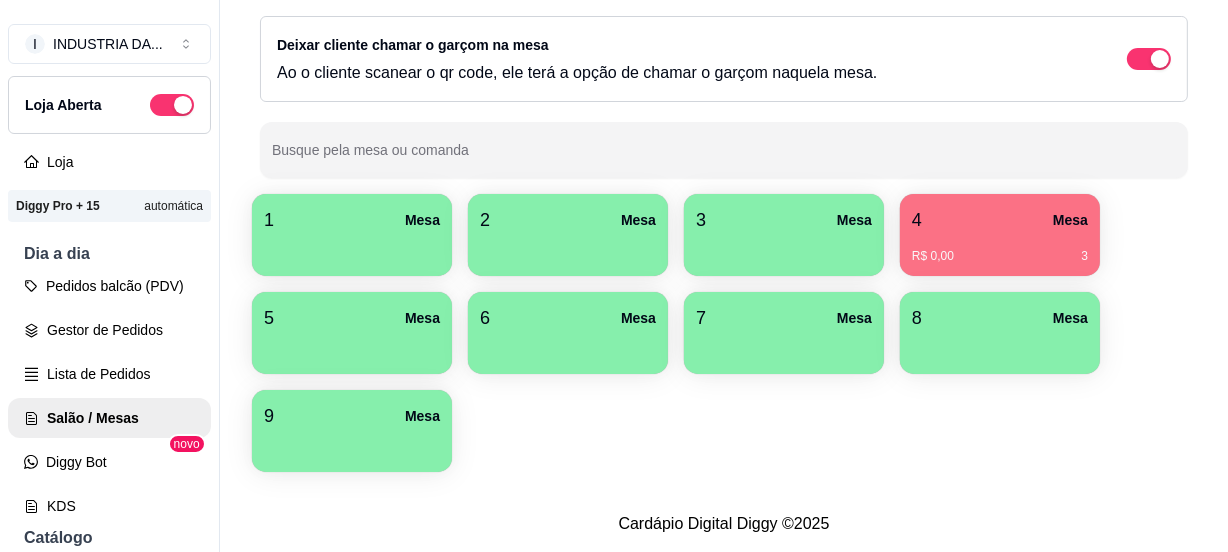 click on "R$ 0,00 3" at bounding box center [1000, 249] 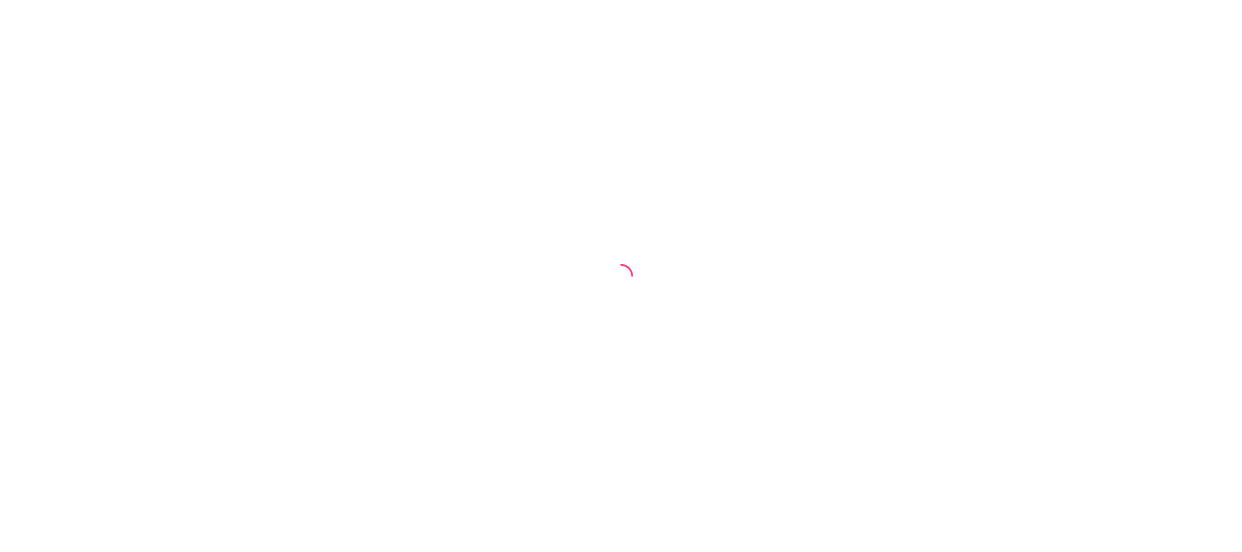 scroll, scrollTop: 0, scrollLeft: 0, axis: both 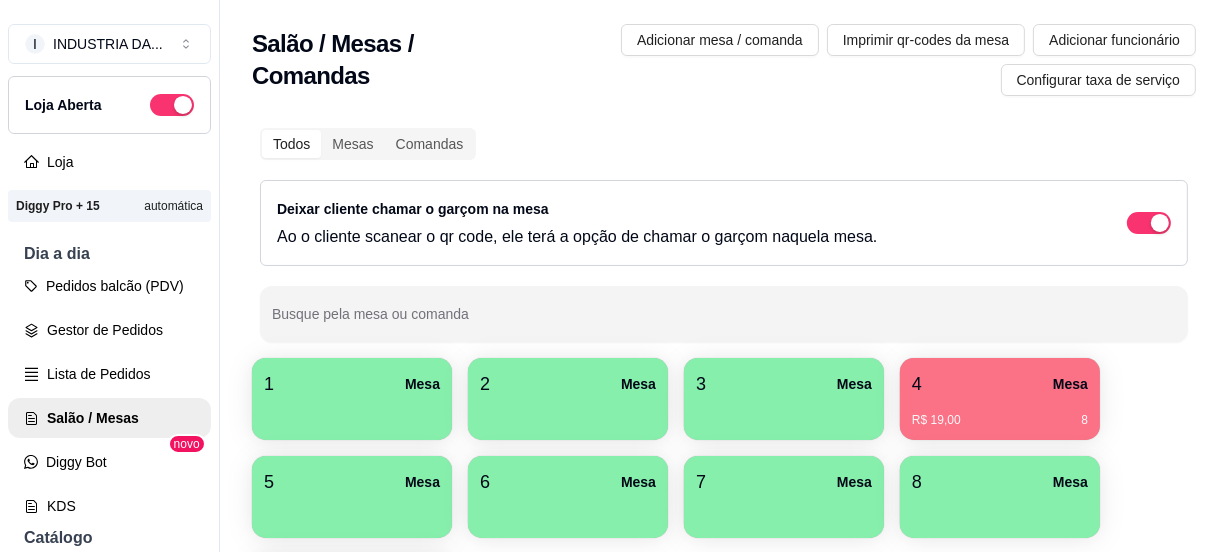 click on "R$ 19,00 8" at bounding box center [1000, 420] 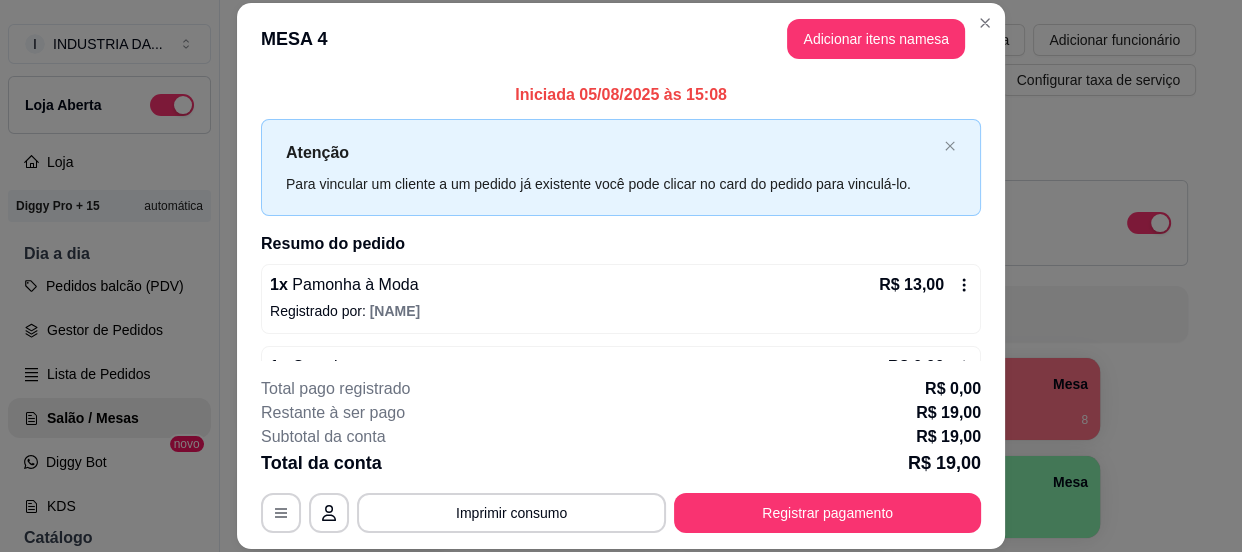 click on "Registrar pagamento" at bounding box center [827, 513] 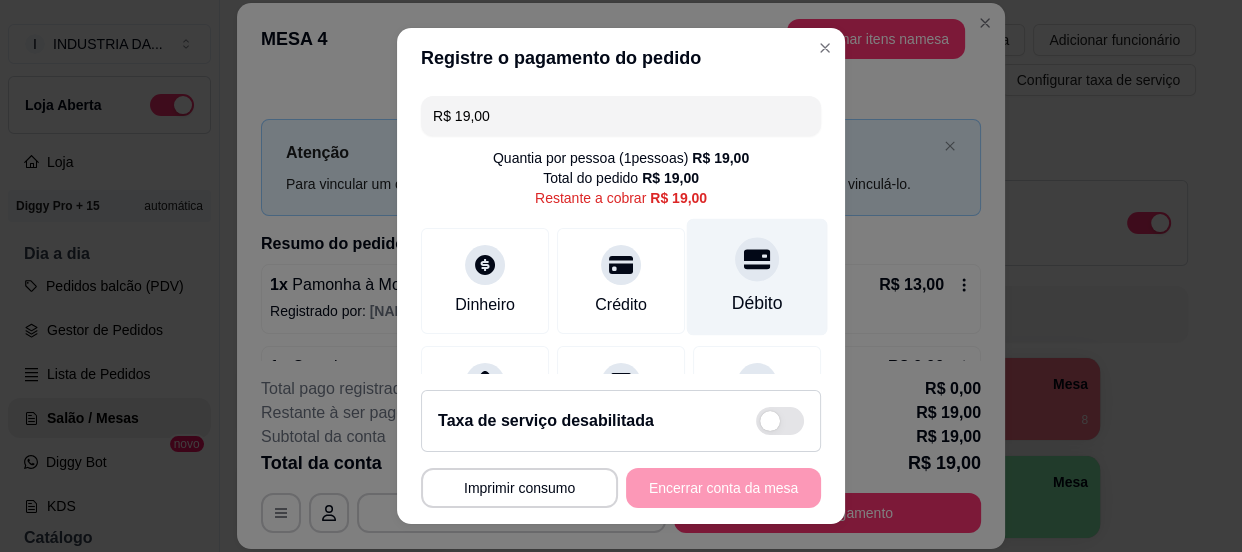 click 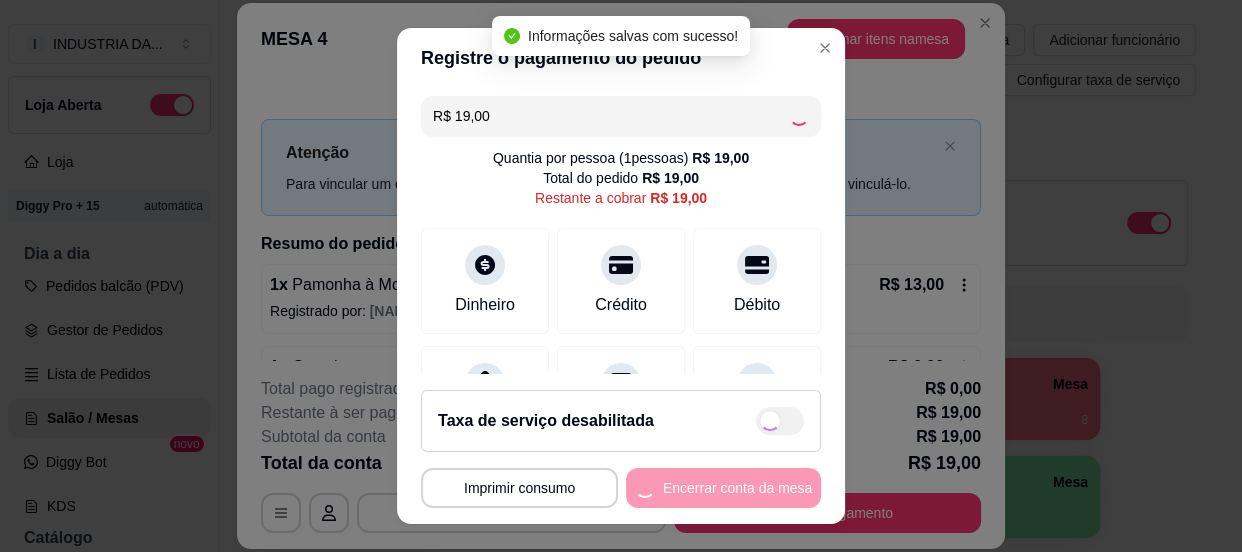 type on "R$ 0,00" 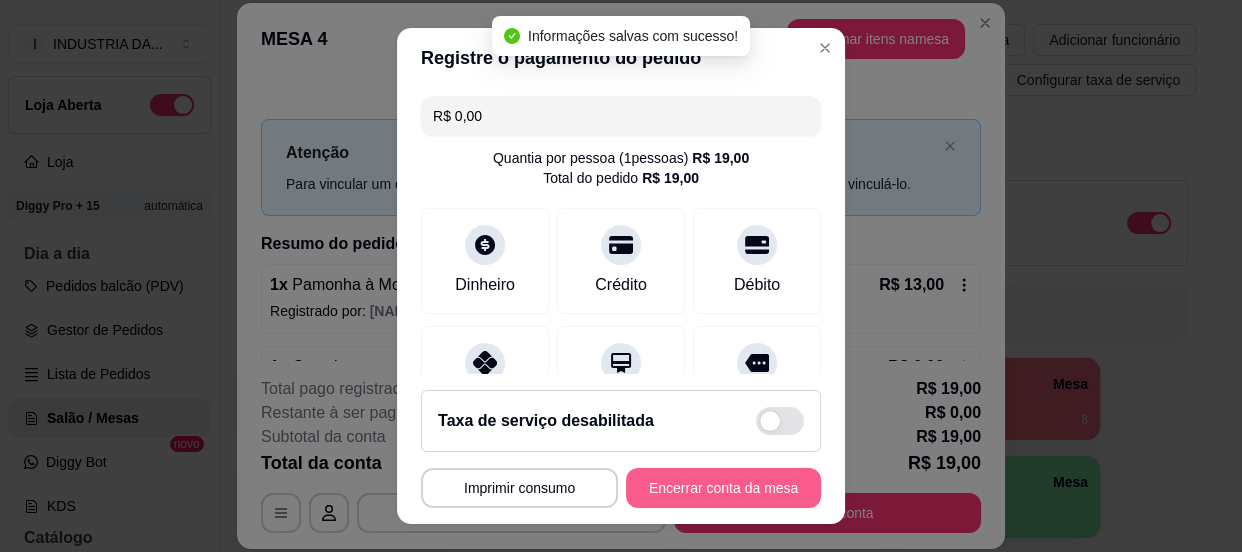 click on "Encerrar conta da mesa" at bounding box center [723, 488] 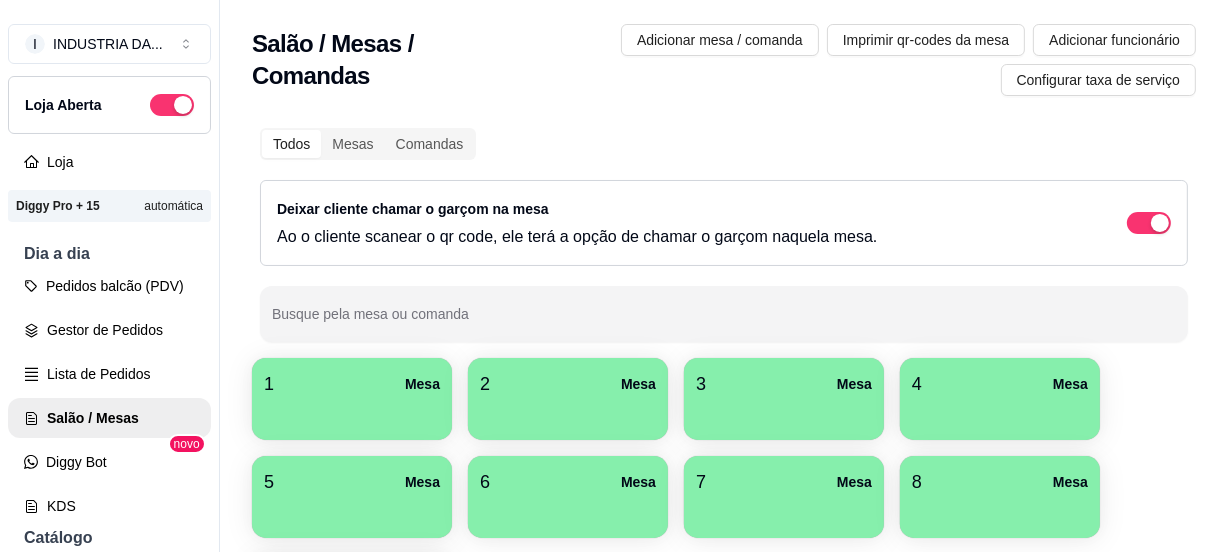 type 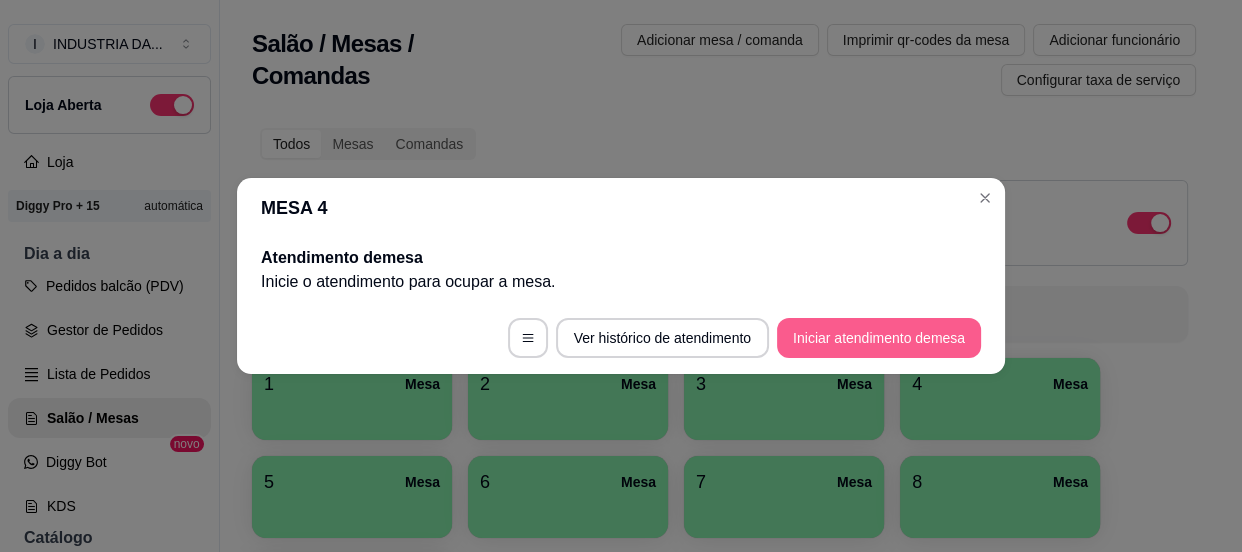 click on "Iniciar atendimento de  mesa" at bounding box center [879, 338] 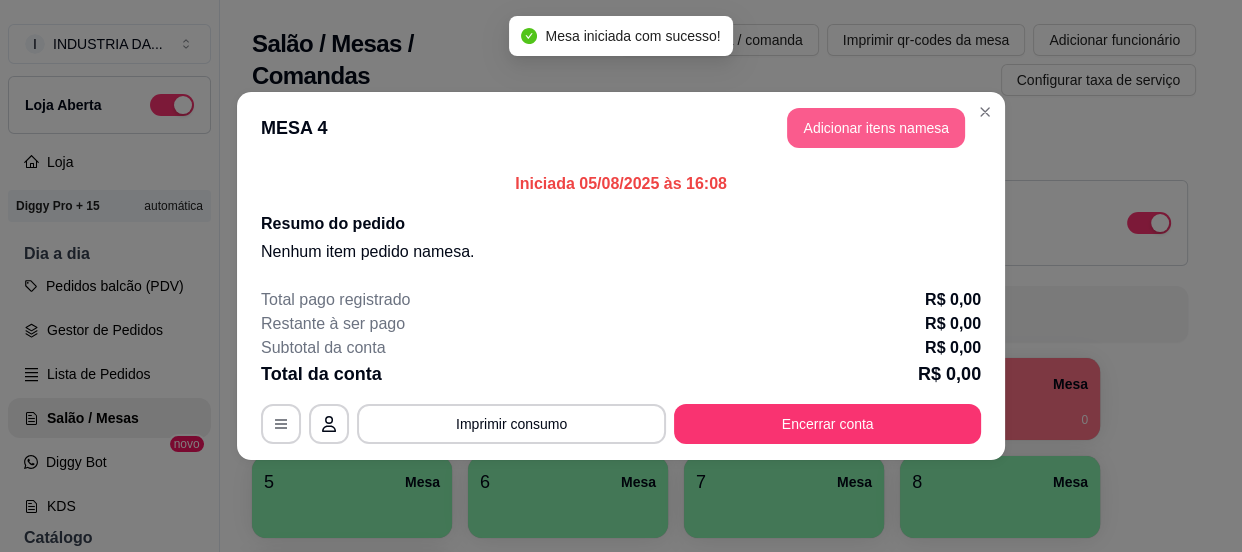 click on "Adicionar itens na  mesa" at bounding box center (876, 128) 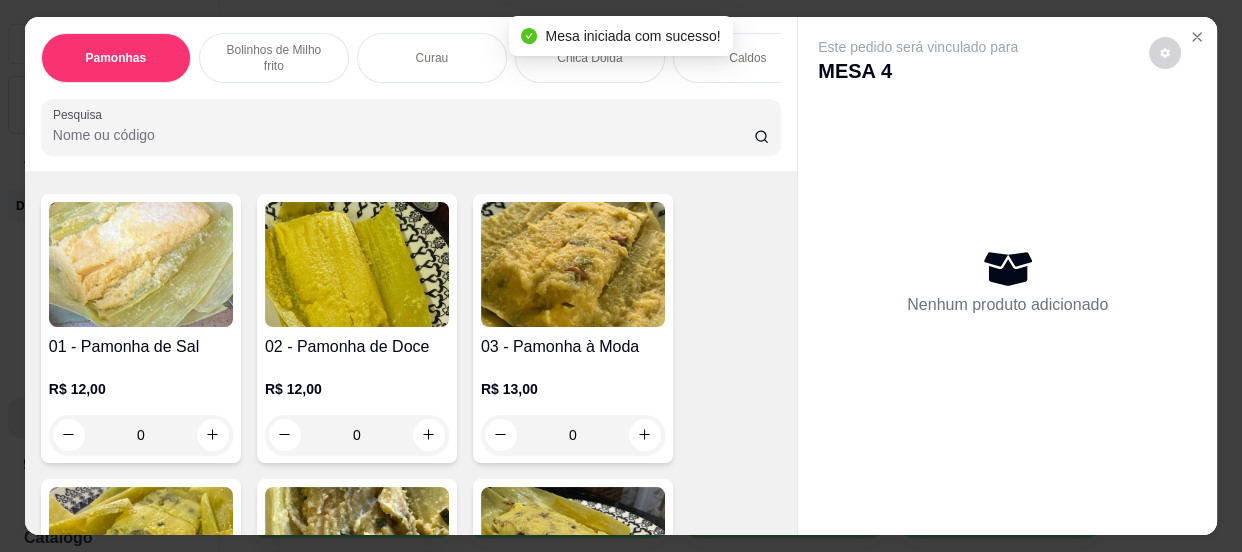 scroll, scrollTop: 181, scrollLeft: 0, axis: vertical 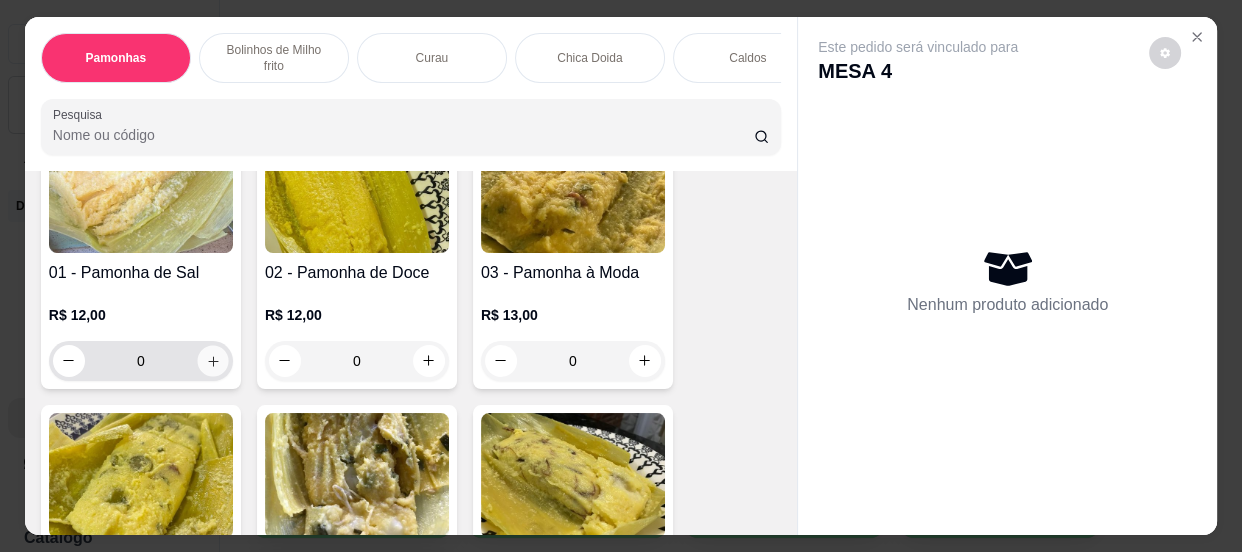 click 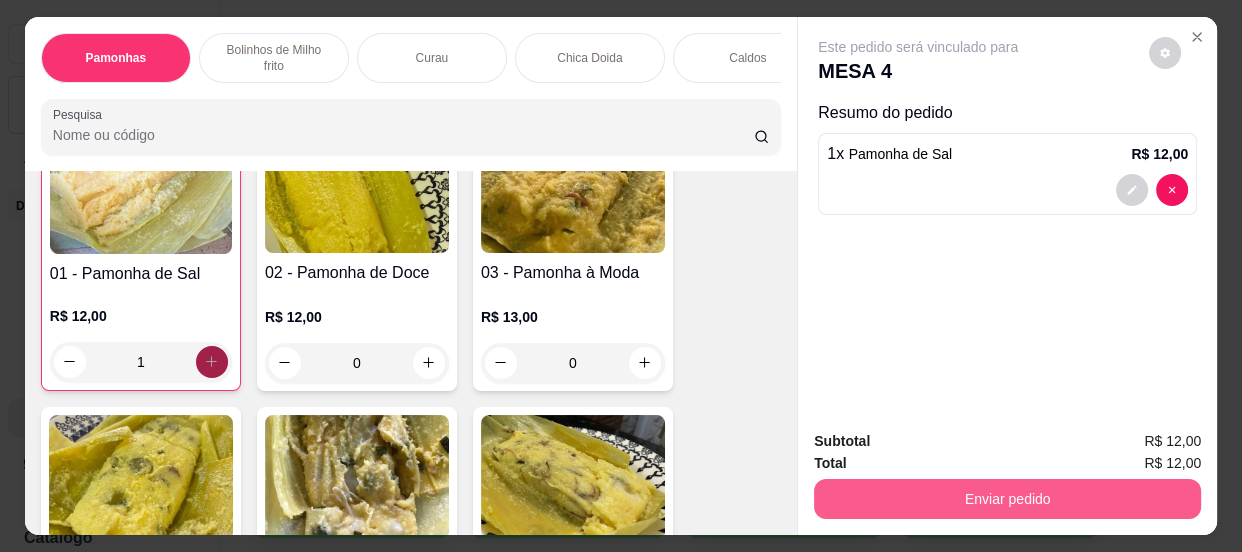 scroll, scrollTop: 182, scrollLeft: 0, axis: vertical 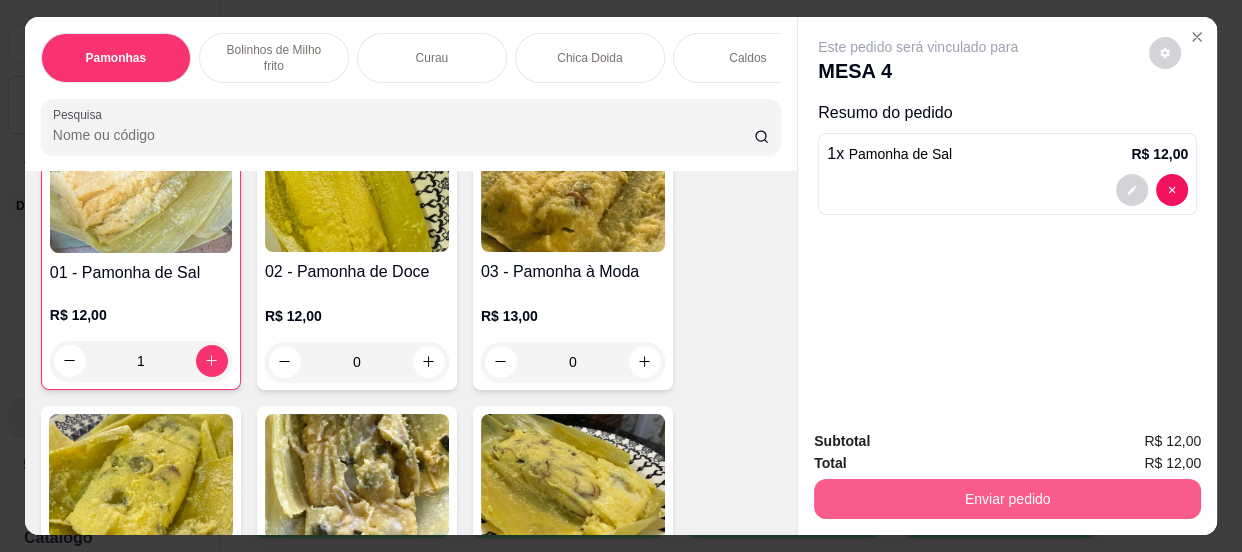 click on "Enviar pedido" at bounding box center [1007, 499] 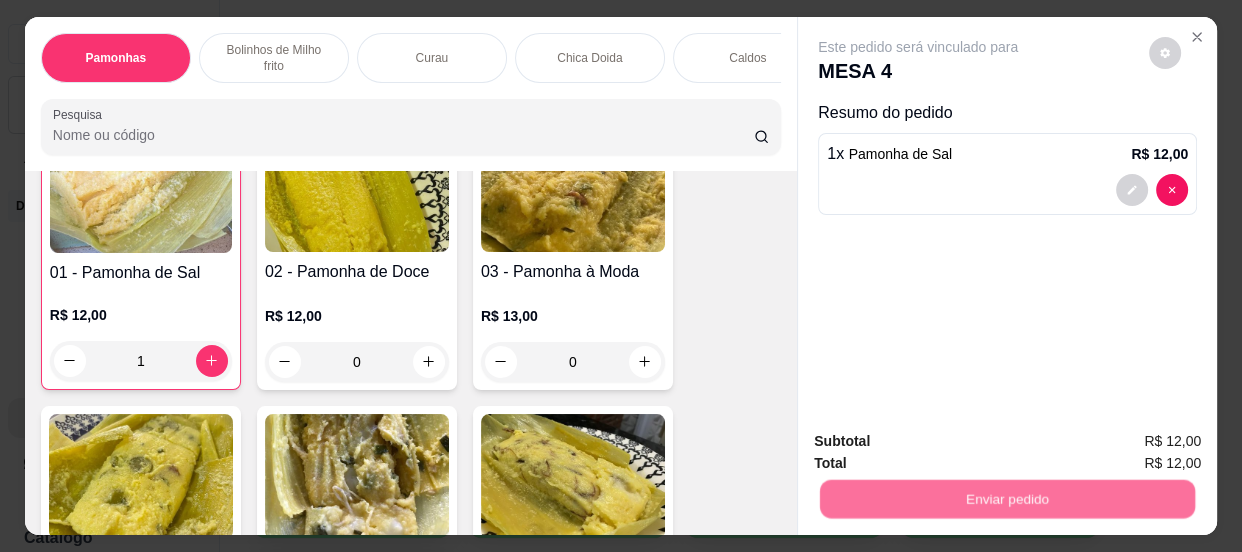 click on "Não registrar e enviar pedido" at bounding box center (942, 443) 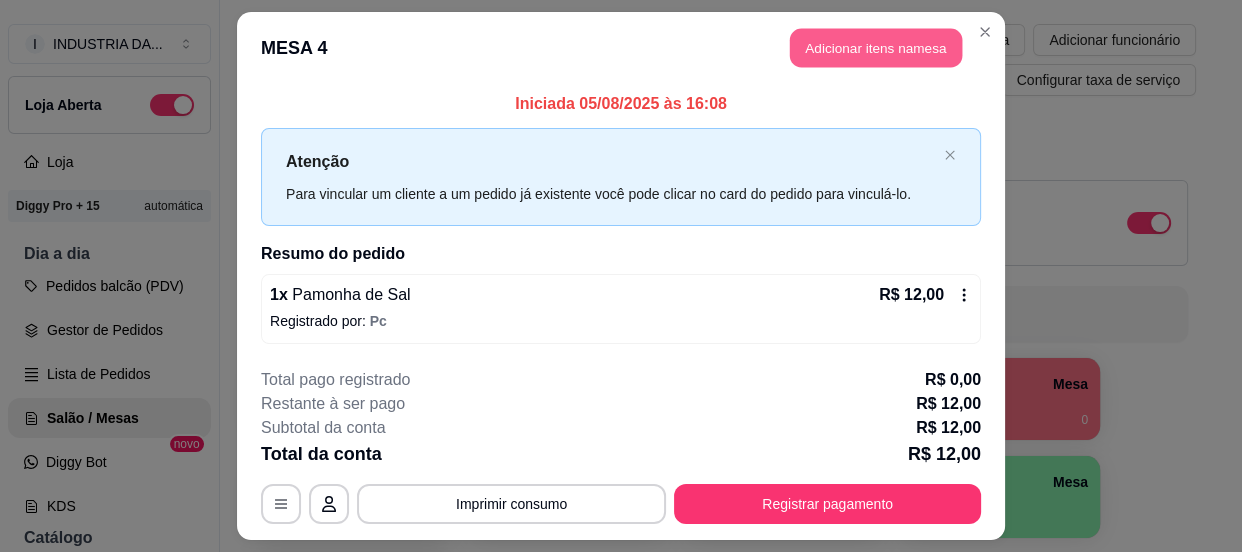 click on "Adicionar itens na  mesa" at bounding box center (876, 48) 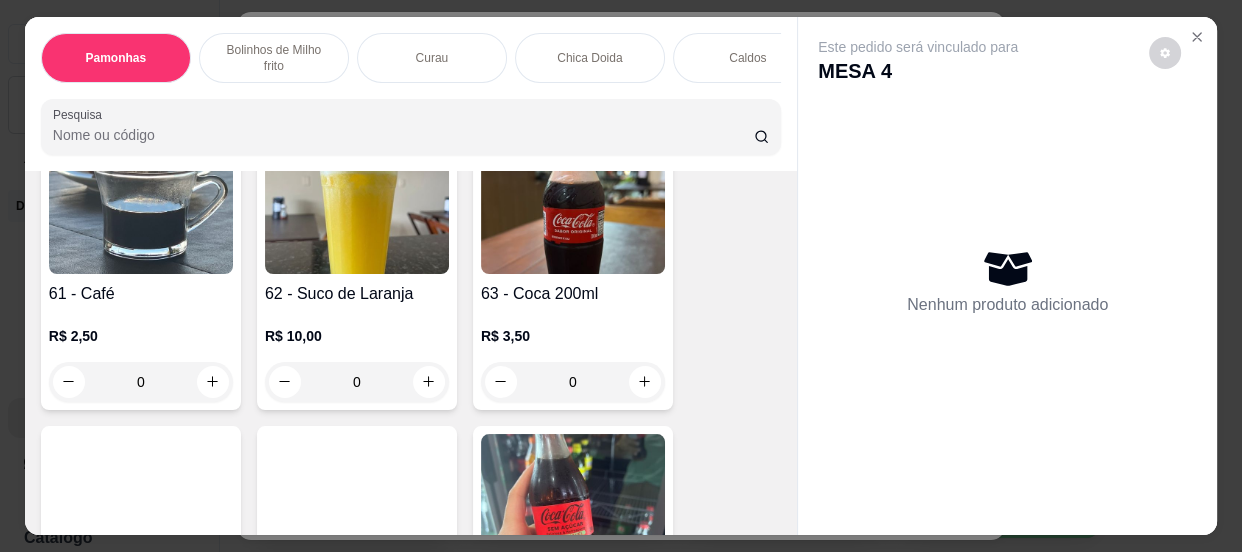 scroll, scrollTop: 2727, scrollLeft: 0, axis: vertical 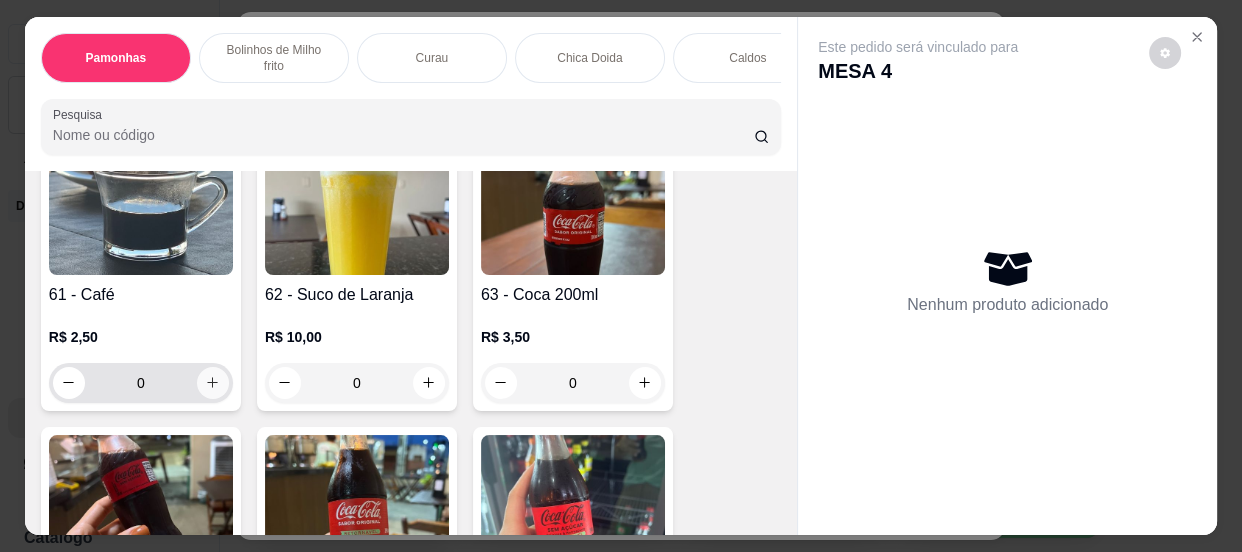 click on "0" at bounding box center [141, 383] 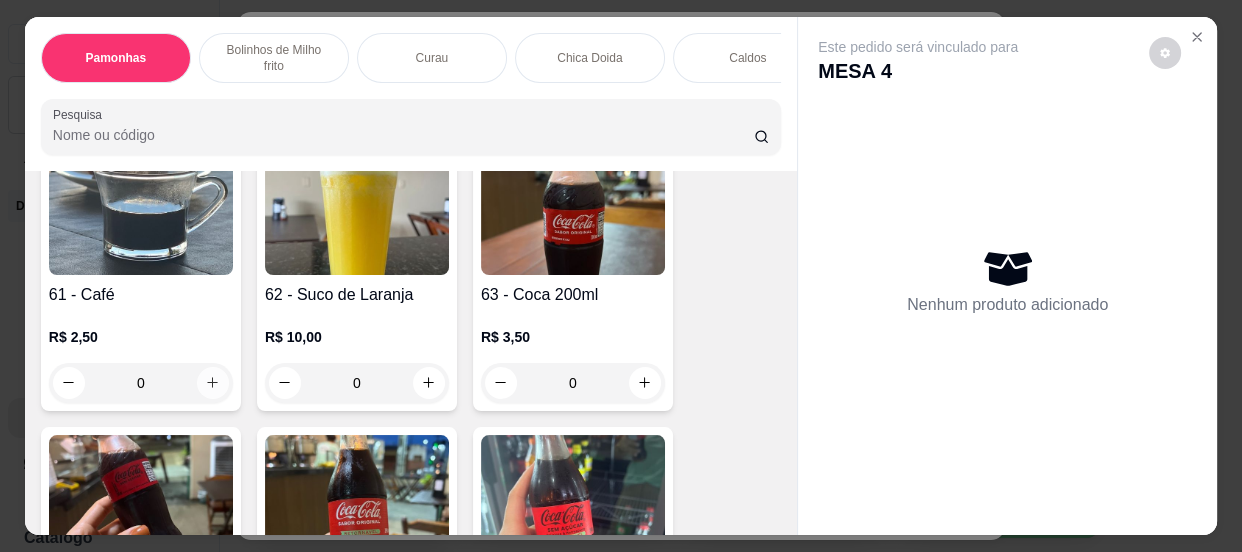 click 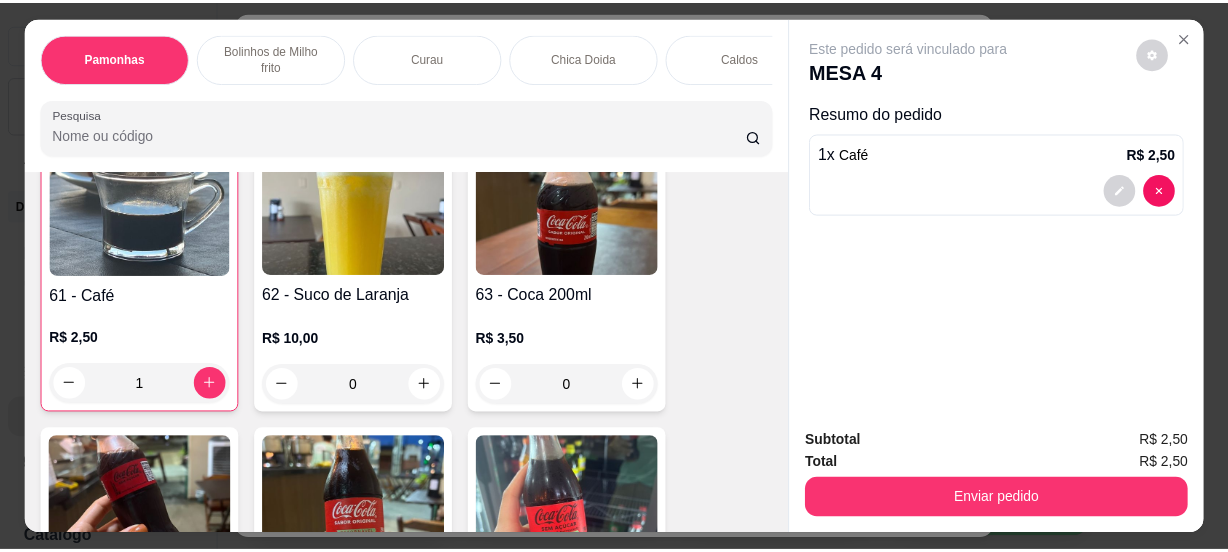 scroll, scrollTop: 2728, scrollLeft: 0, axis: vertical 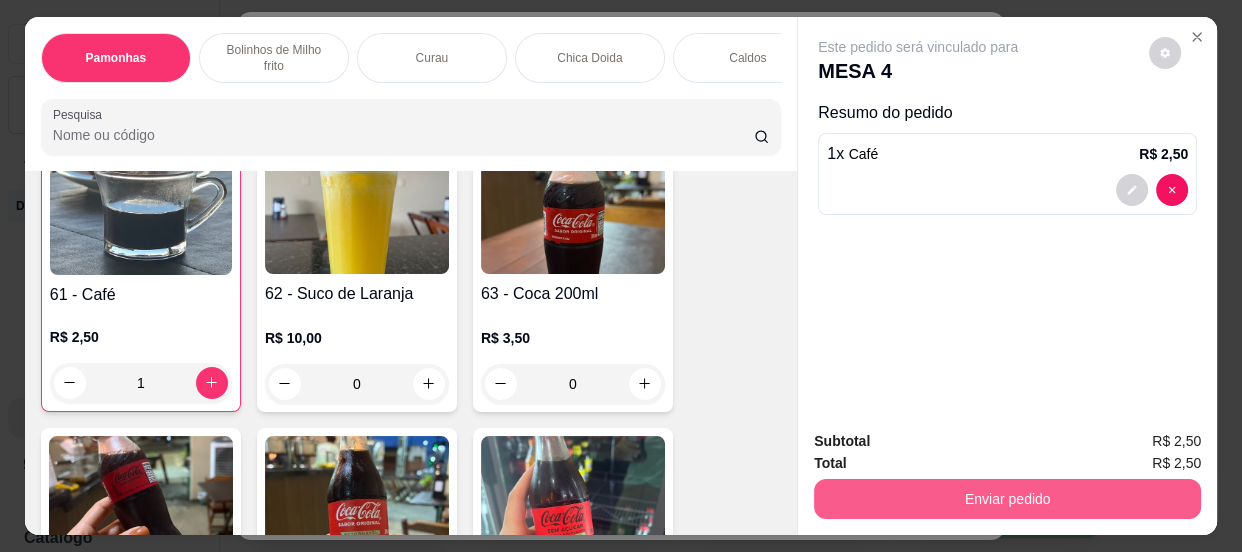 click on "Enviar pedido" at bounding box center (1007, 499) 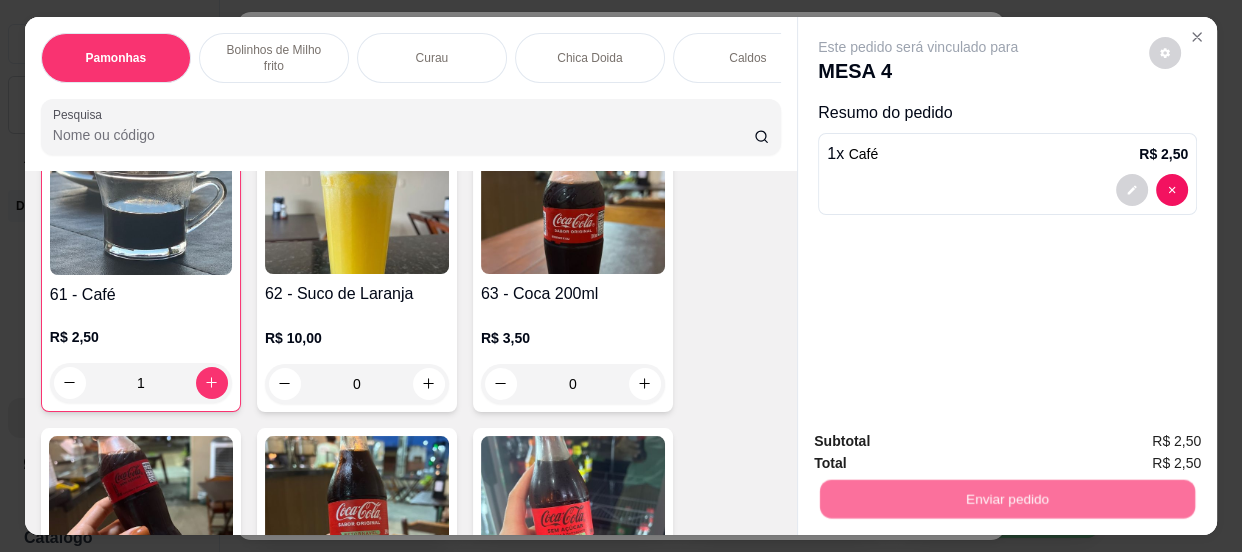 click on "Não registrar e enviar pedido" at bounding box center (942, 442) 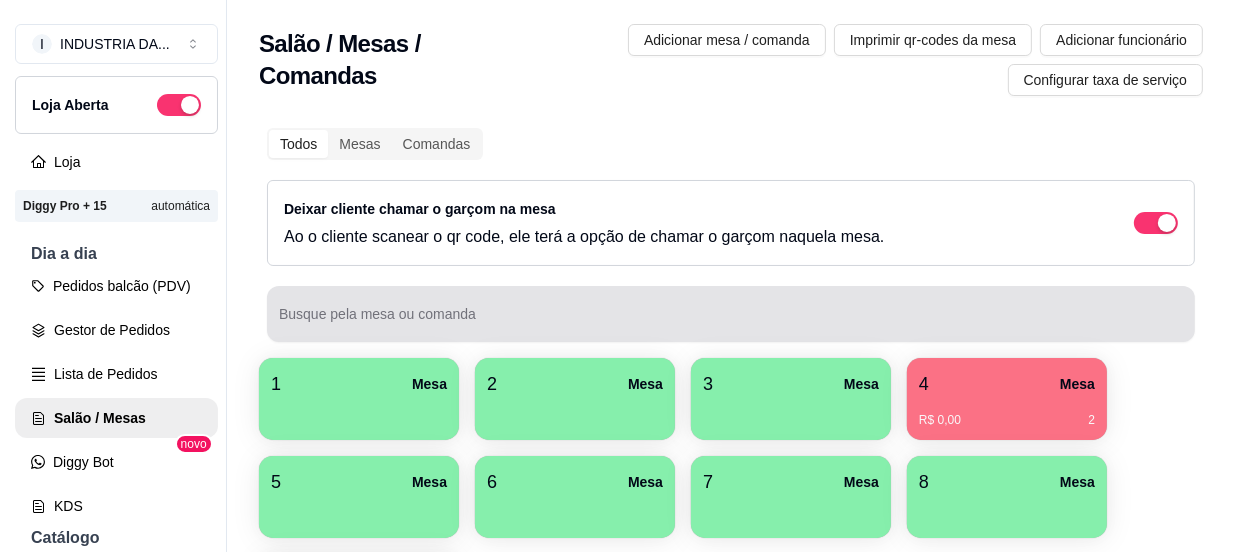 scroll, scrollTop: 177, scrollLeft: 0, axis: vertical 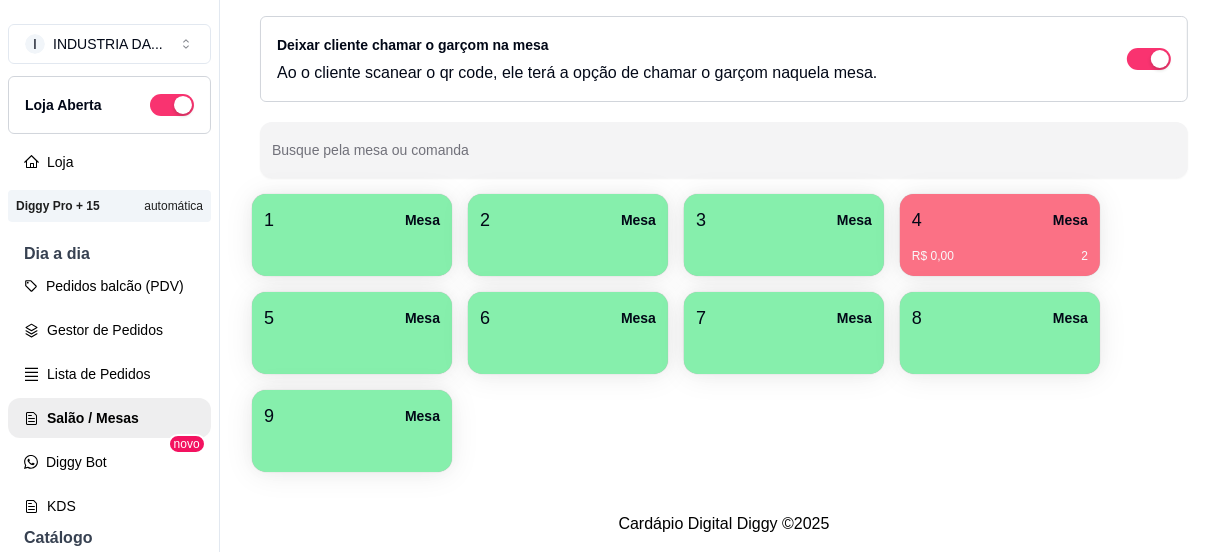 click on "6 Mesa" at bounding box center [568, 318] 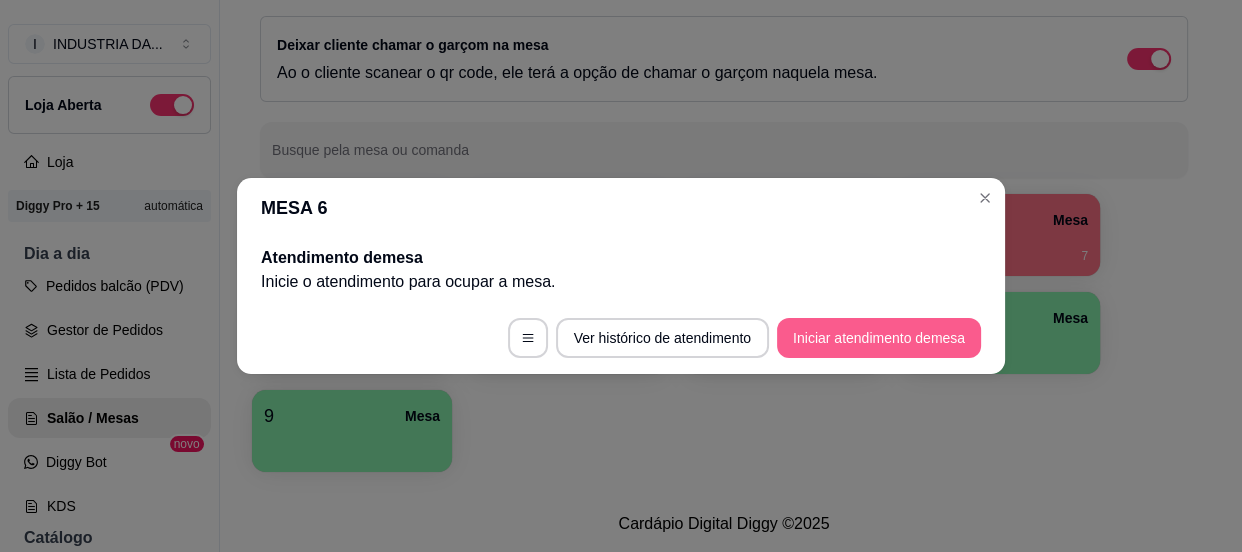 click on "Iniciar atendimento de  mesa" at bounding box center (879, 338) 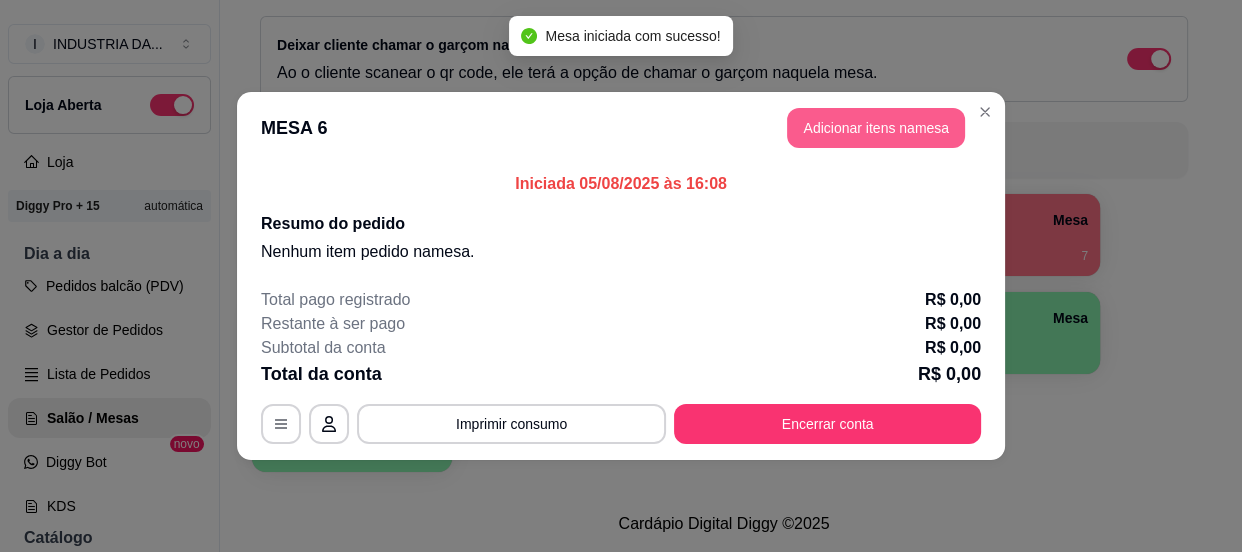 click on "Adicionar itens na  mesa" at bounding box center [876, 128] 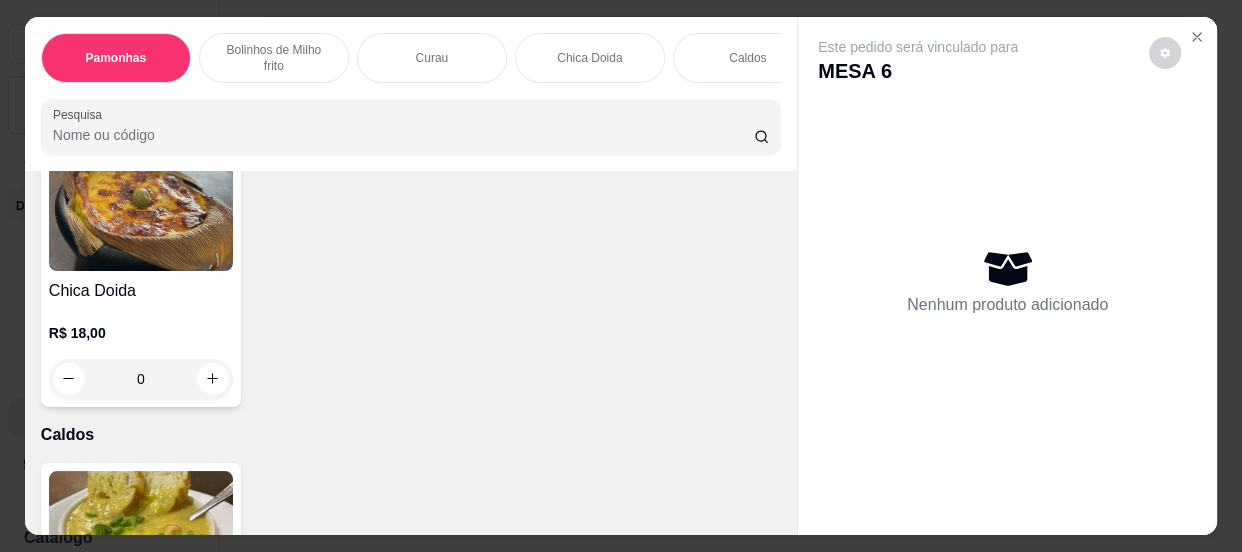 scroll, scrollTop: 1909, scrollLeft: 0, axis: vertical 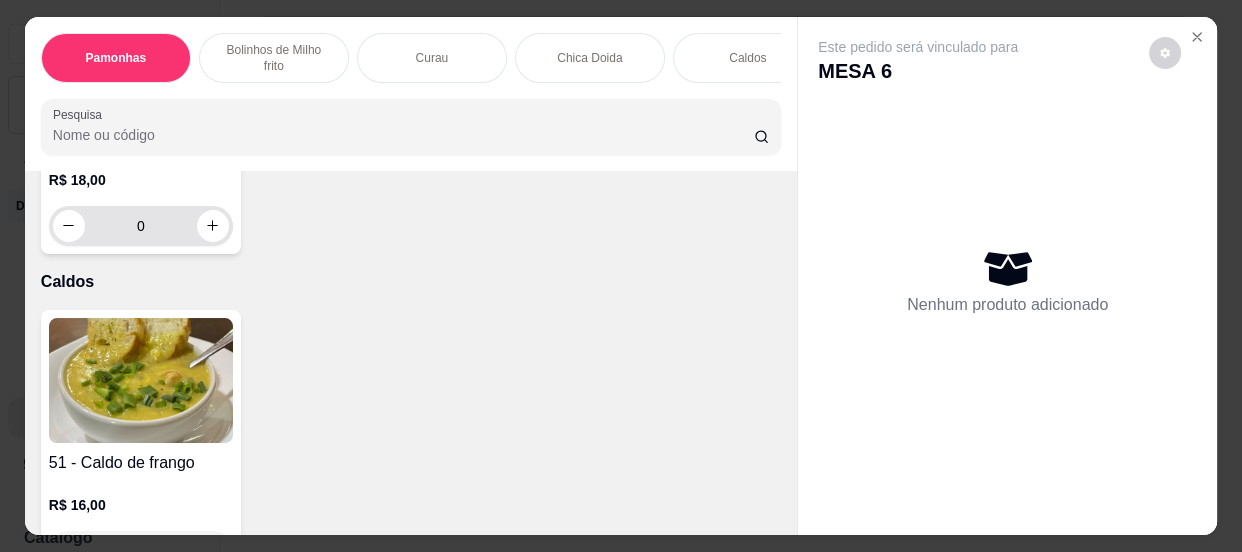 click on "0" at bounding box center [141, 226] 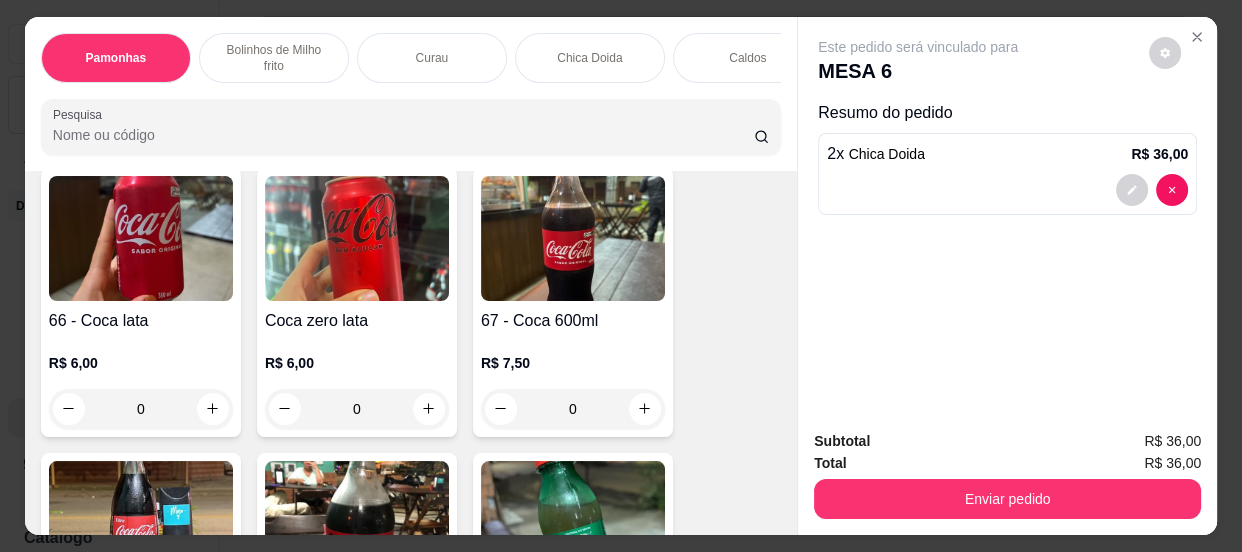 scroll, scrollTop: 3546, scrollLeft: 0, axis: vertical 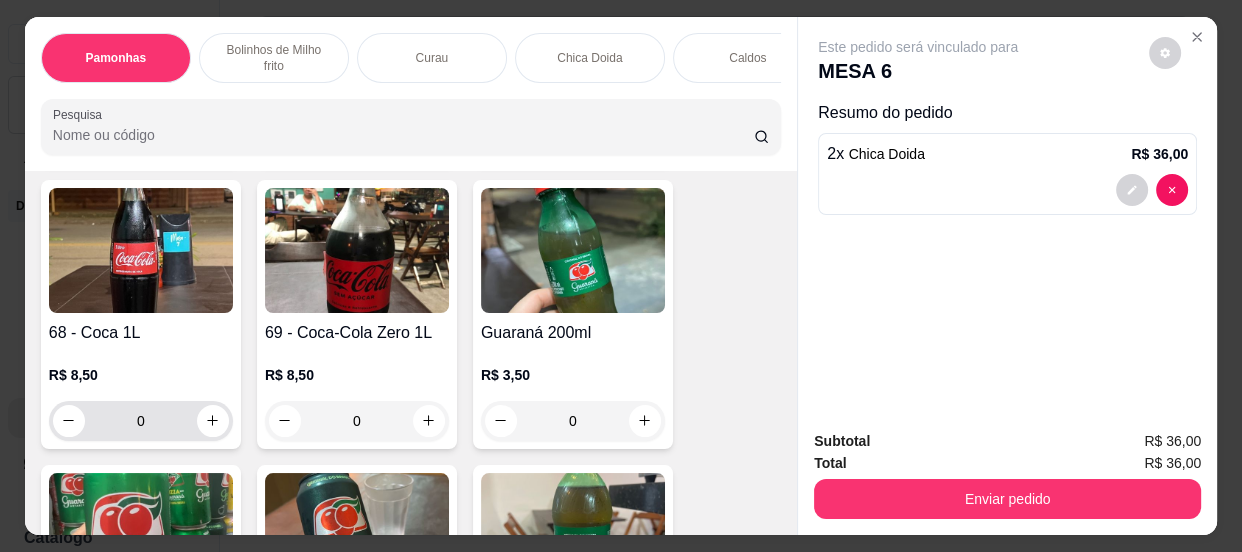 type on "2" 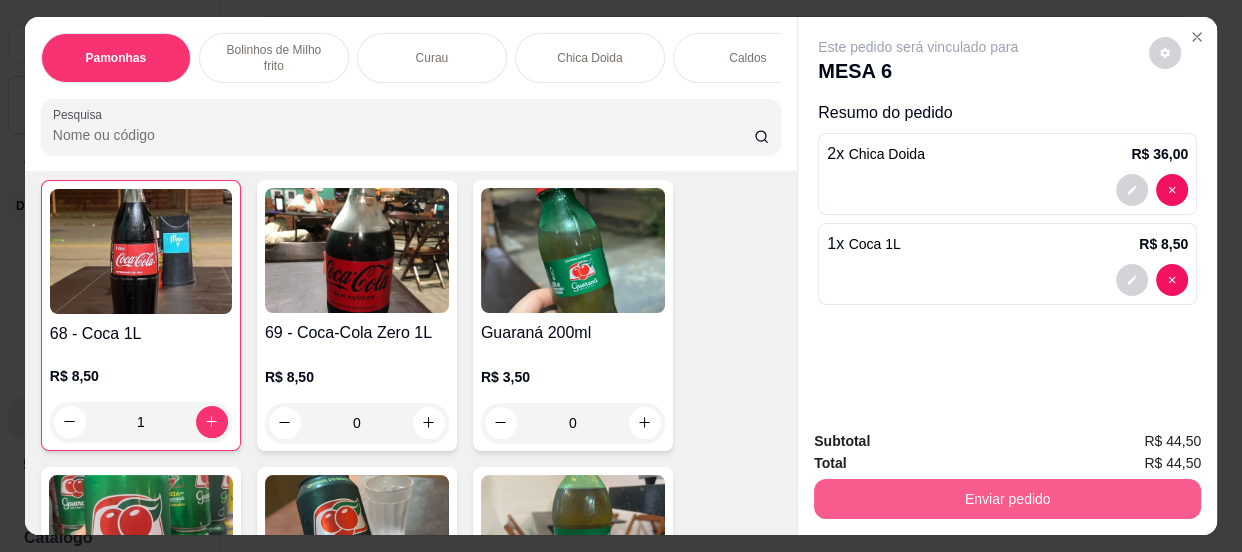 type on "1" 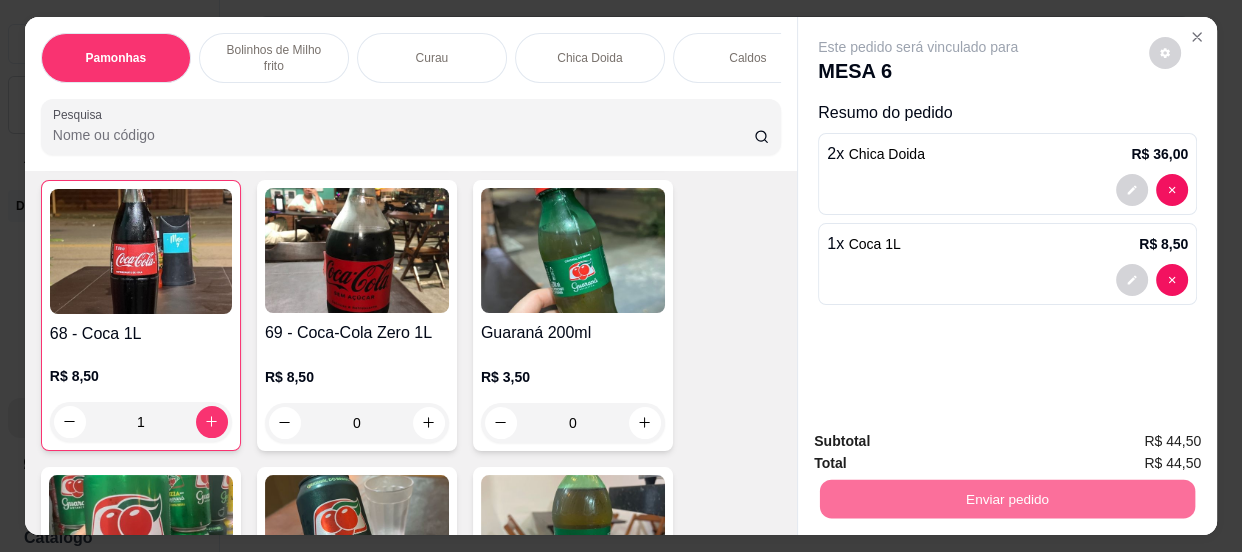 click on "Não registrar e enviar pedido" at bounding box center (942, 443) 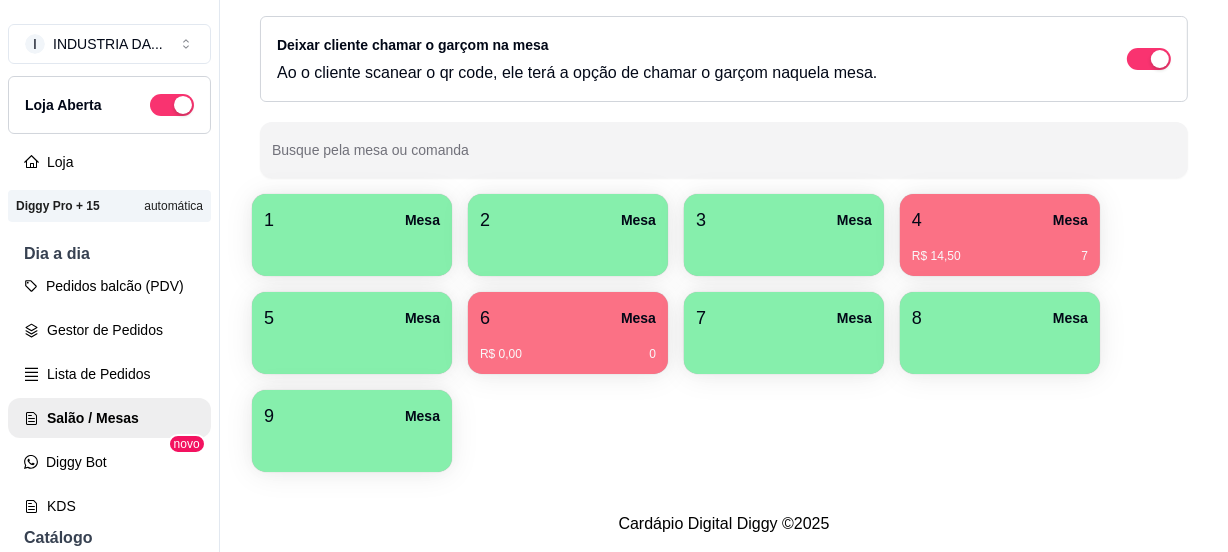 click on "4 Mesa" at bounding box center (1000, 220) 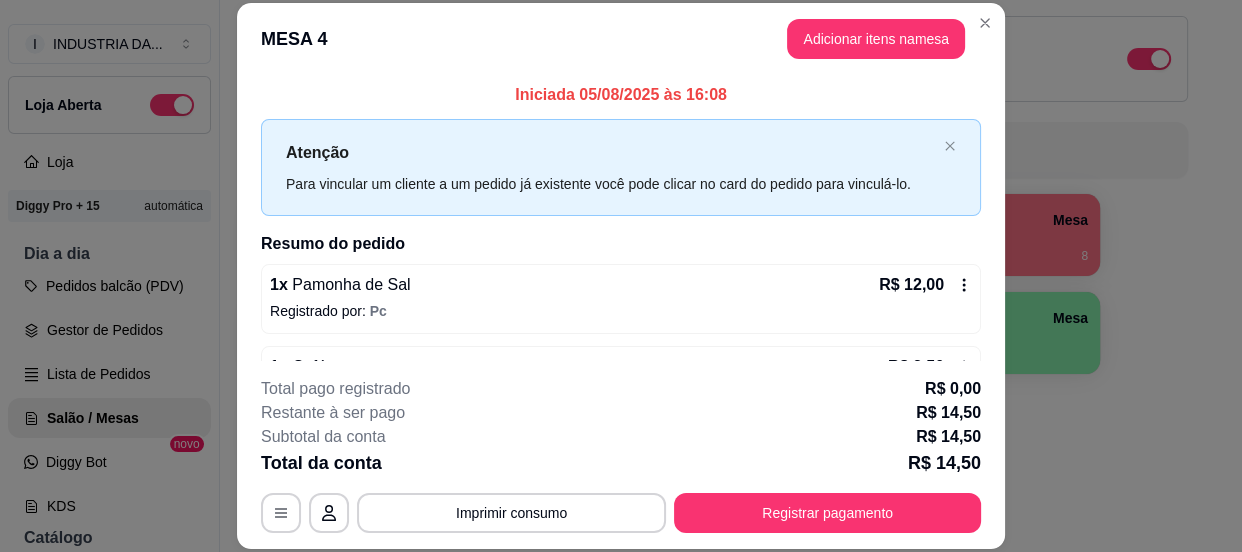 scroll, scrollTop: 61, scrollLeft: 0, axis: vertical 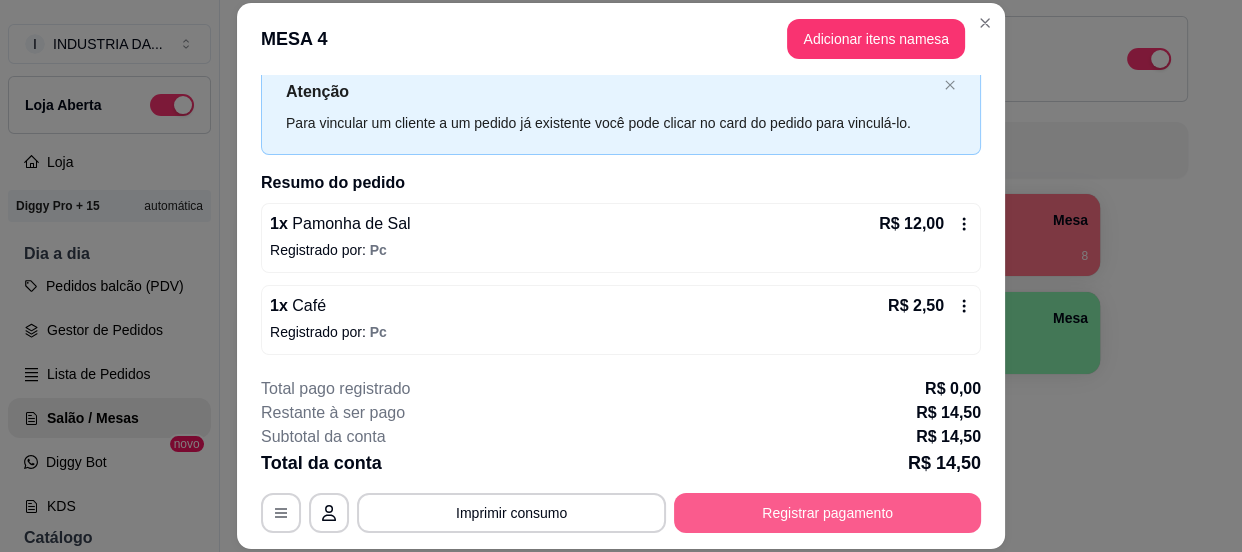 click on "Registrar pagamento" at bounding box center [827, 513] 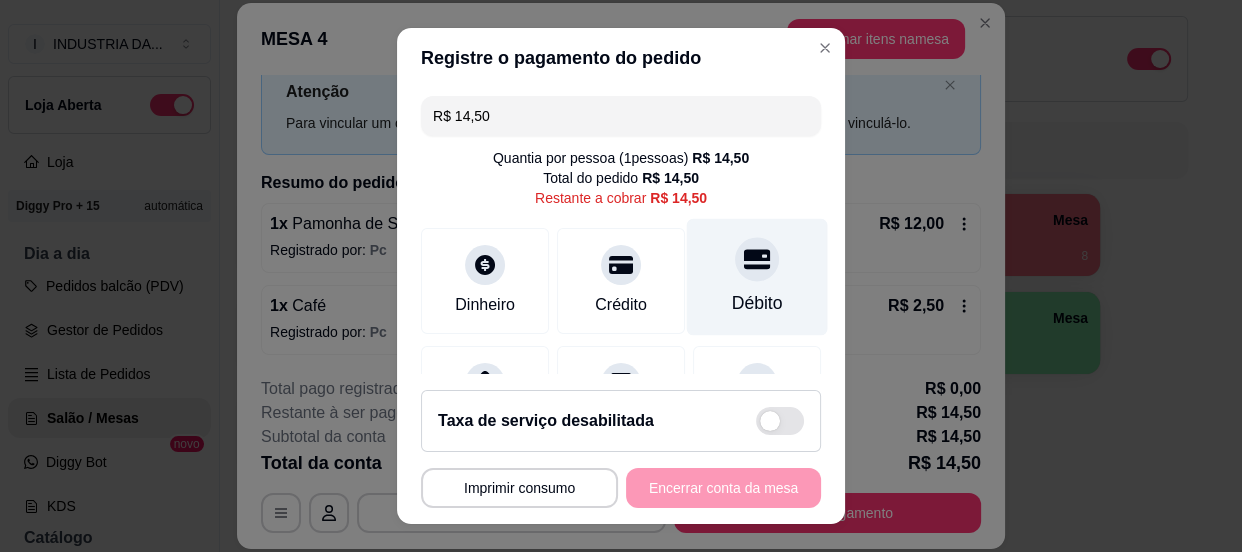 click 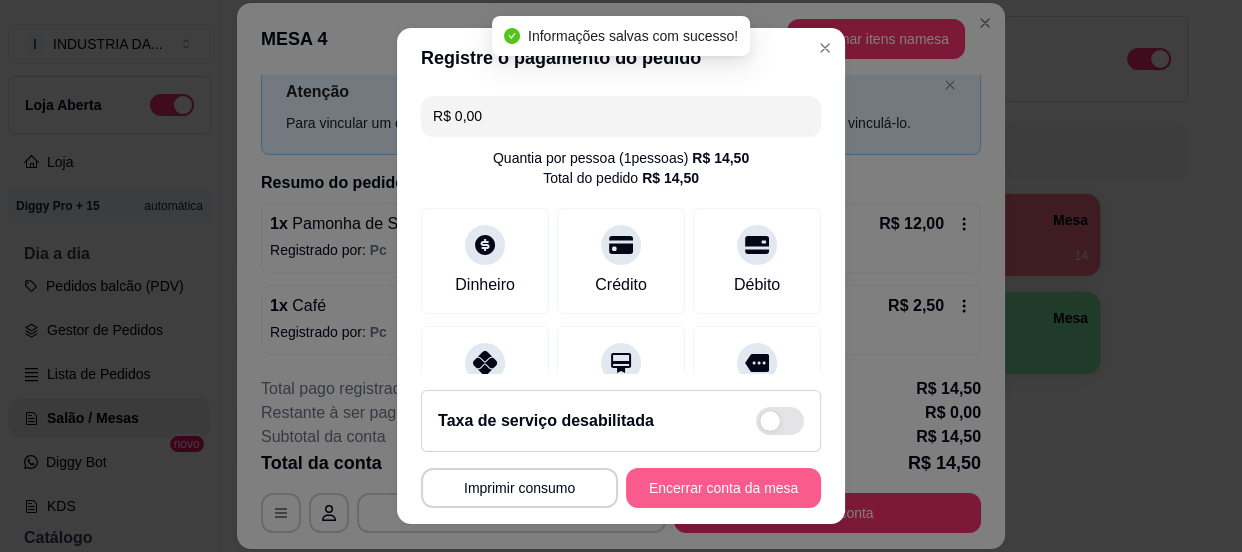 type on "R$ 0,00" 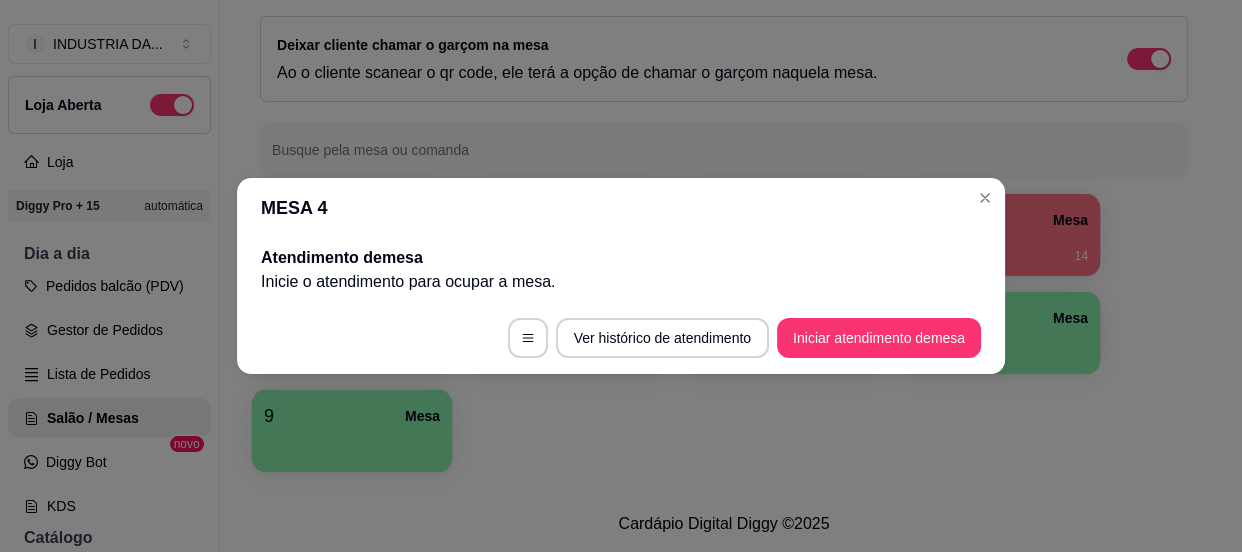 scroll, scrollTop: 0, scrollLeft: 0, axis: both 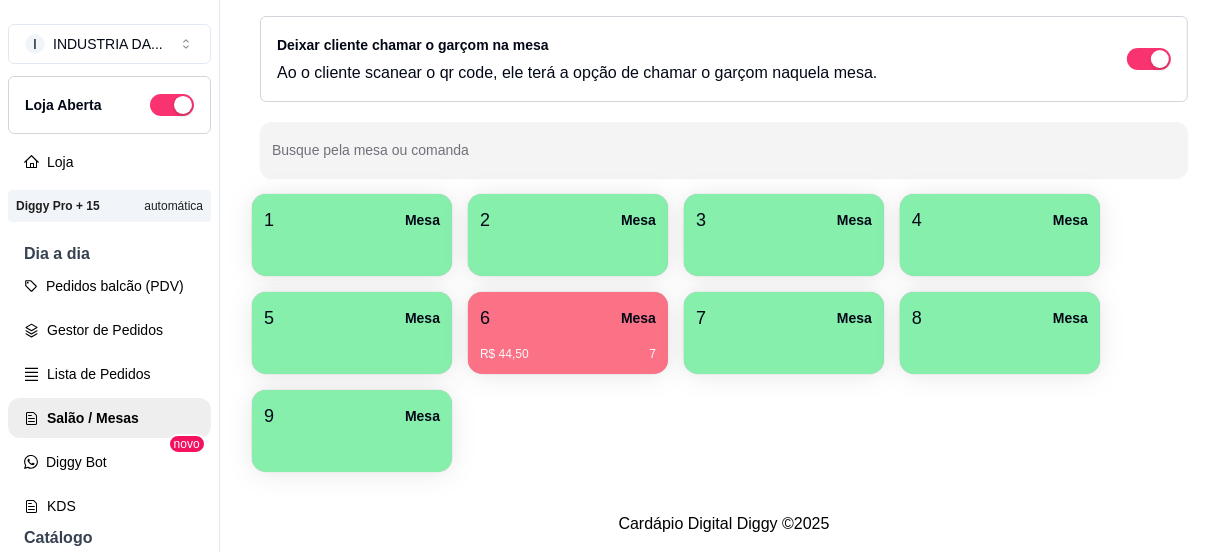 click at bounding box center (352, 249) 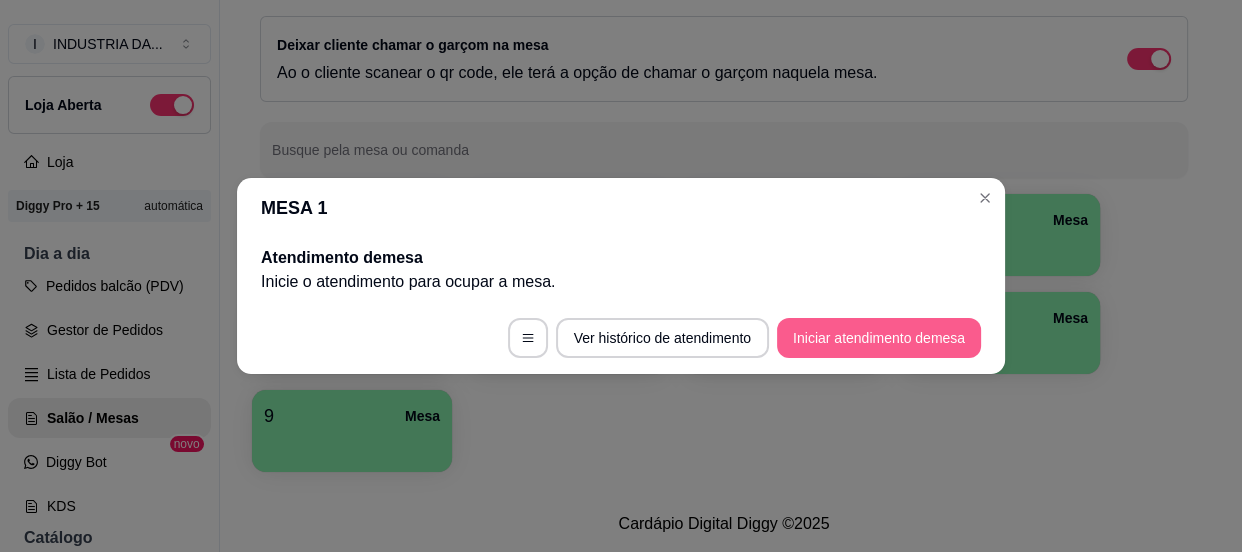 click on "Iniciar atendimento de  mesa" at bounding box center [879, 338] 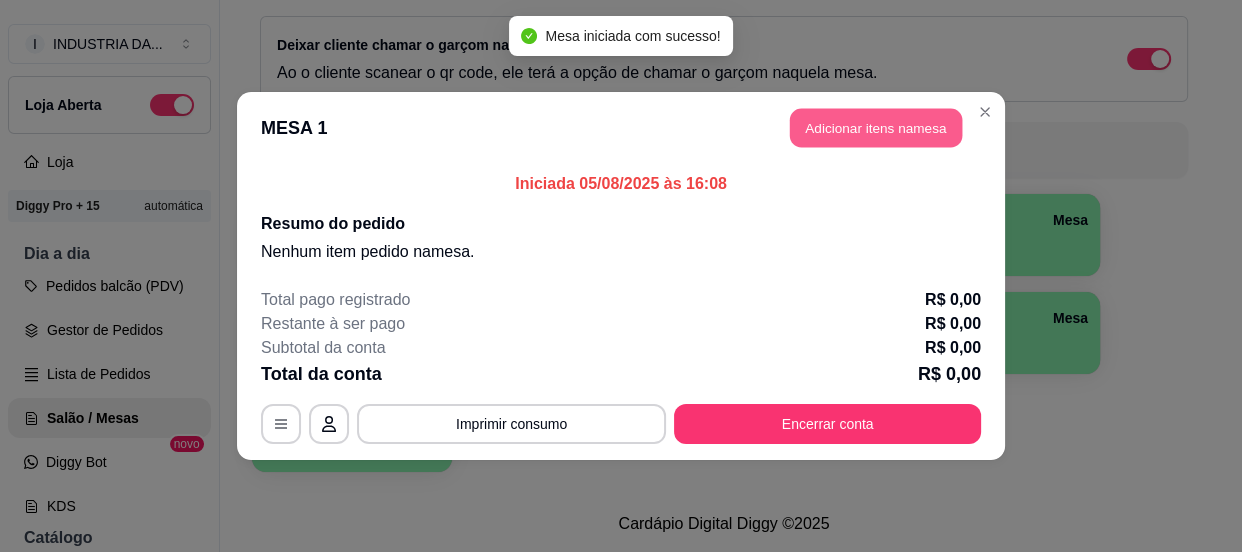 click on "Adicionar itens na  mesa" at bounding box center [876, 128] 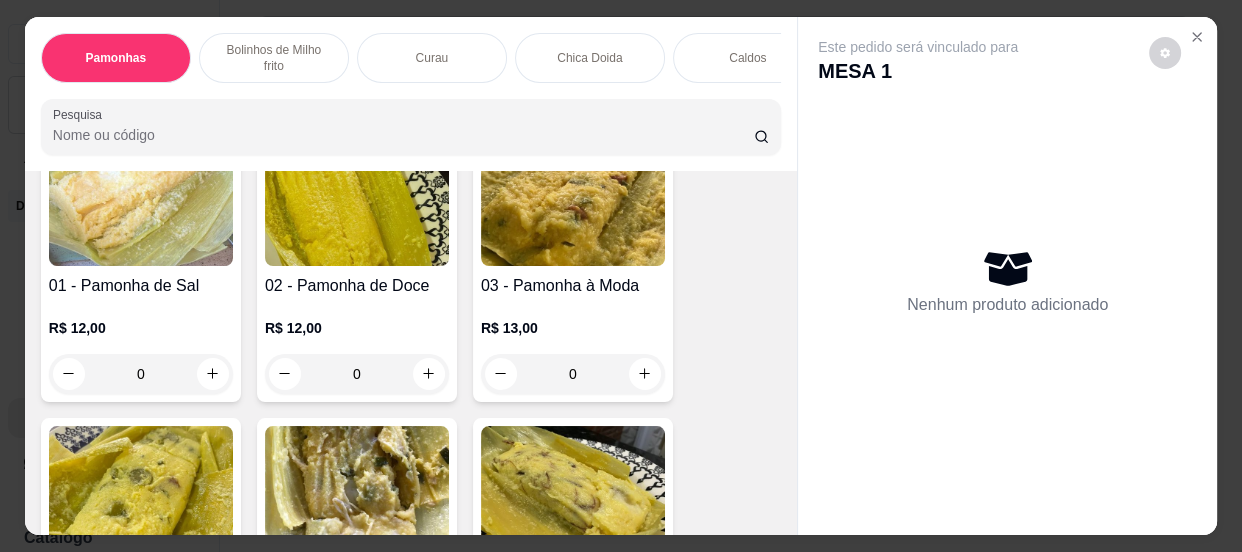 scroll, scrollTop: 181, scrollLeft: 0, axis: vertical 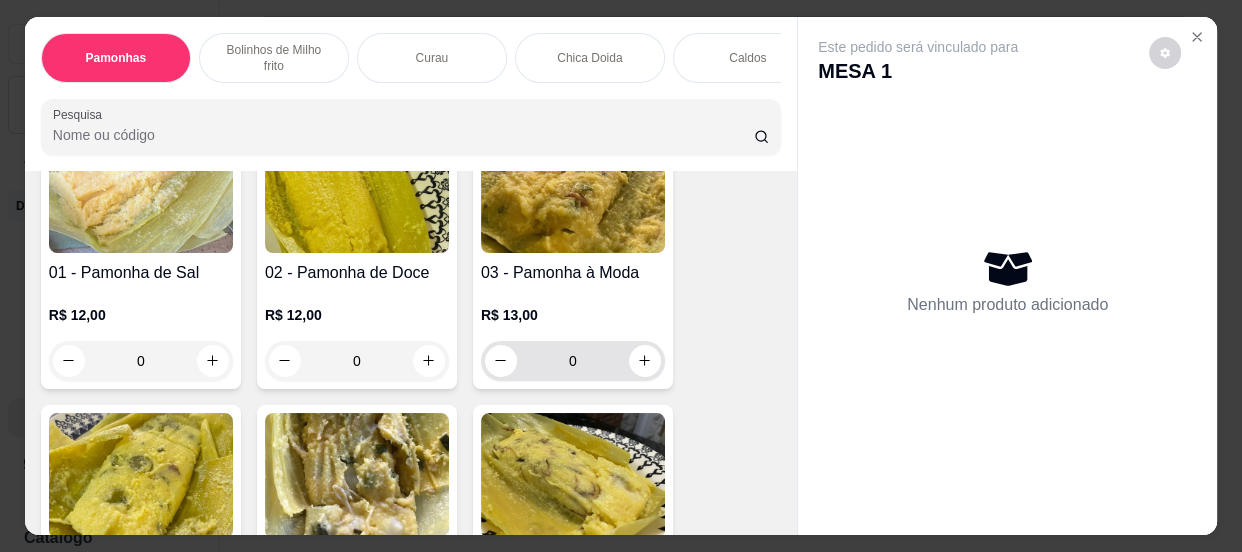 click on "0" at bounding box center [573, 361] 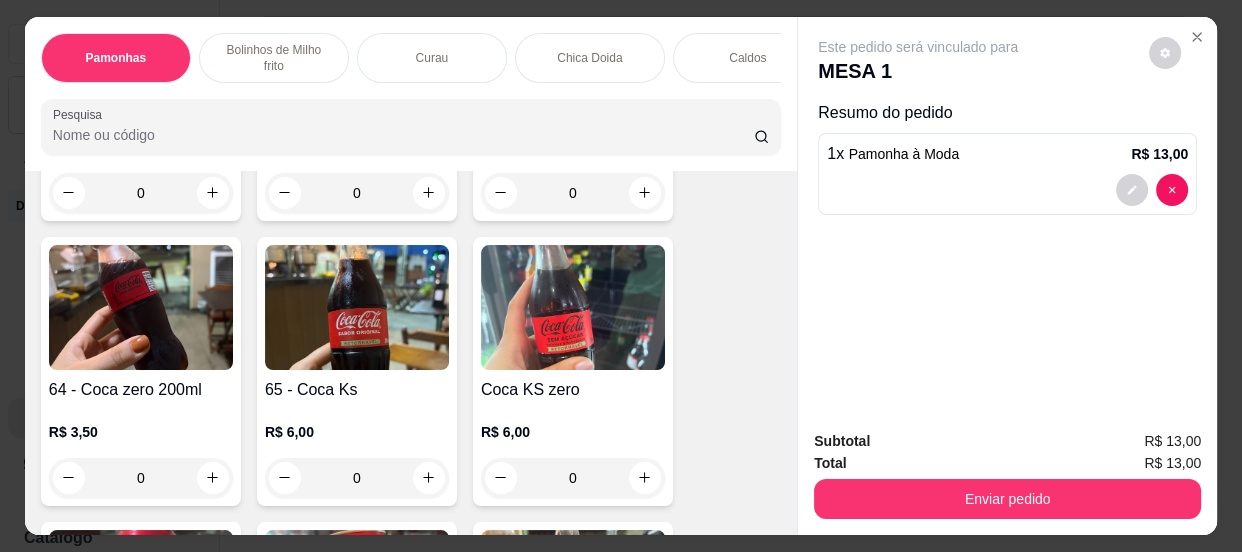 scroll, scrollTop: 2818, scrollLeft: 0, axis: vertical 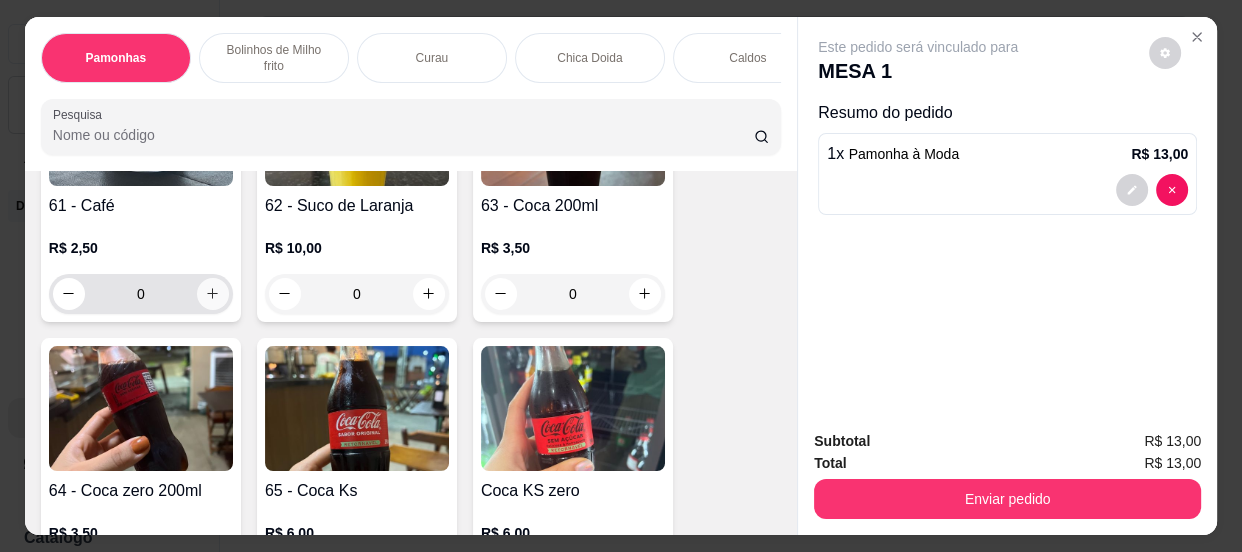 type on "1" 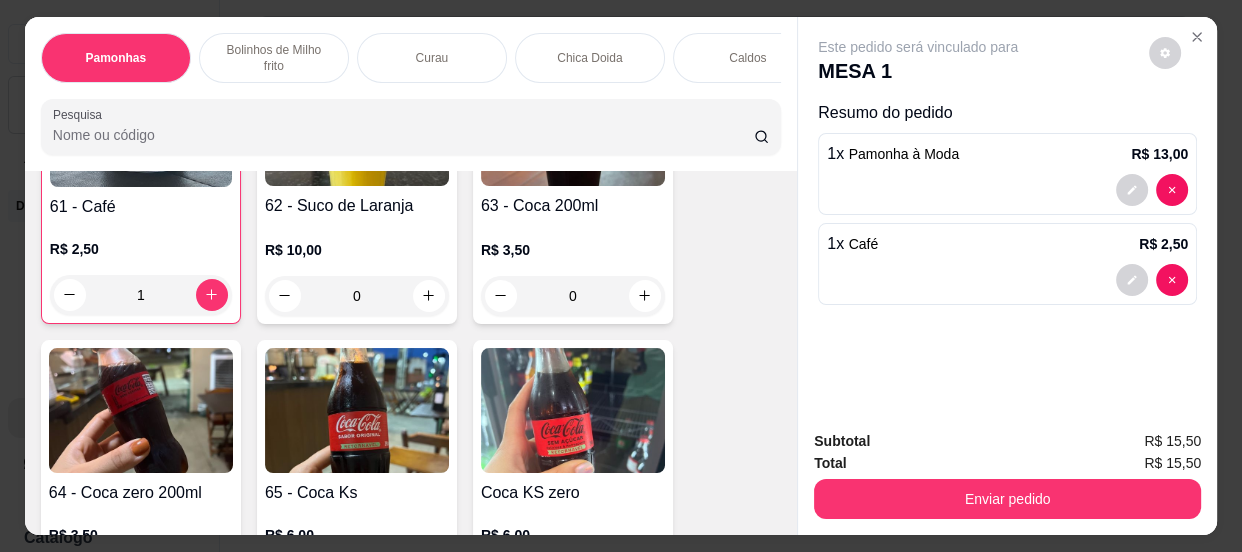 scroll, scrollTop: 2819, scrollLeft: 0, axis: vertical 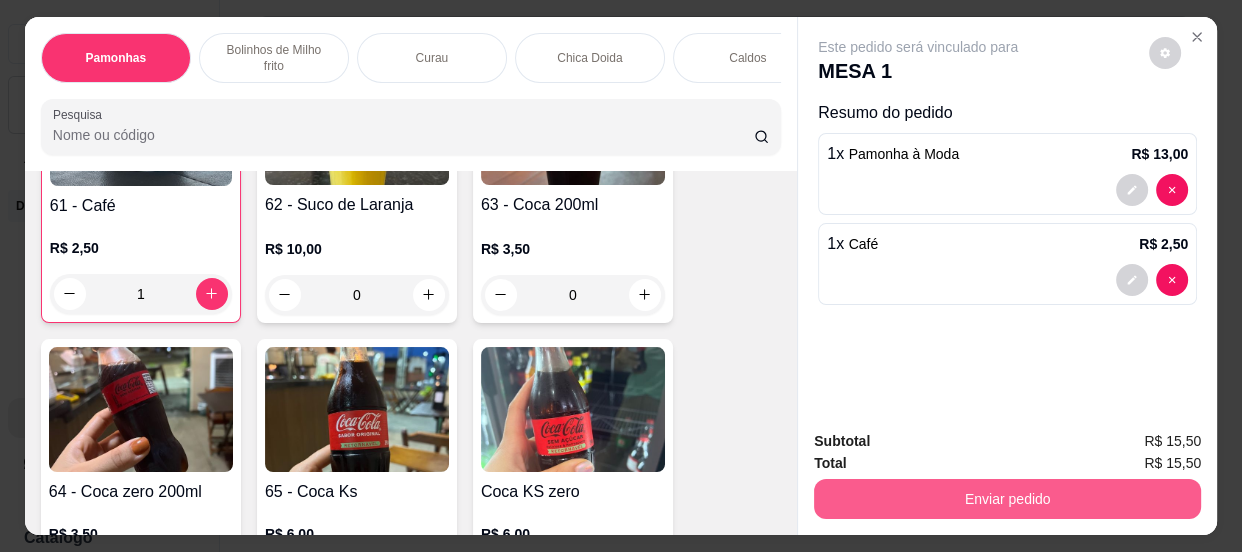 click on "Enviar pedido" at bounding box center (1007, 499) 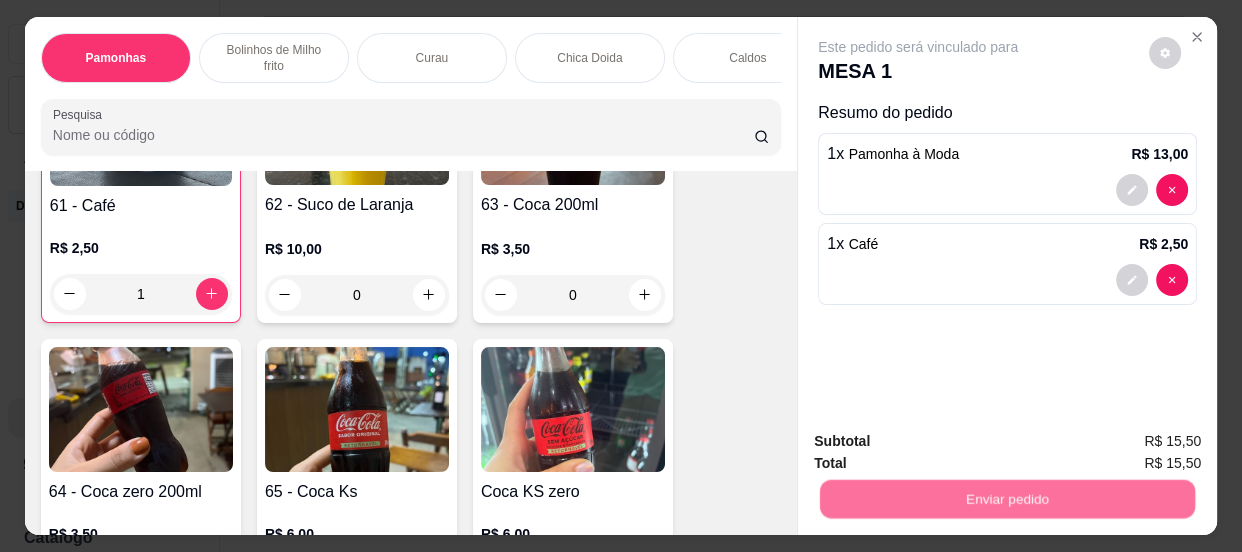 click on "Não registrar e enviar pedido" at bounding box center [942, 442] 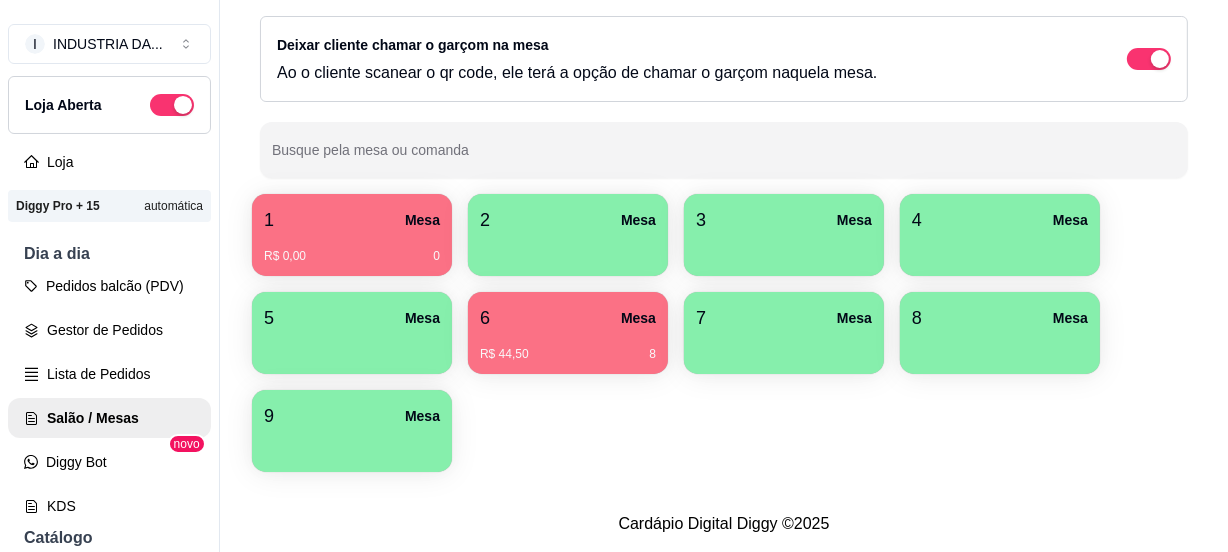 click at bounding box center [352, 445] 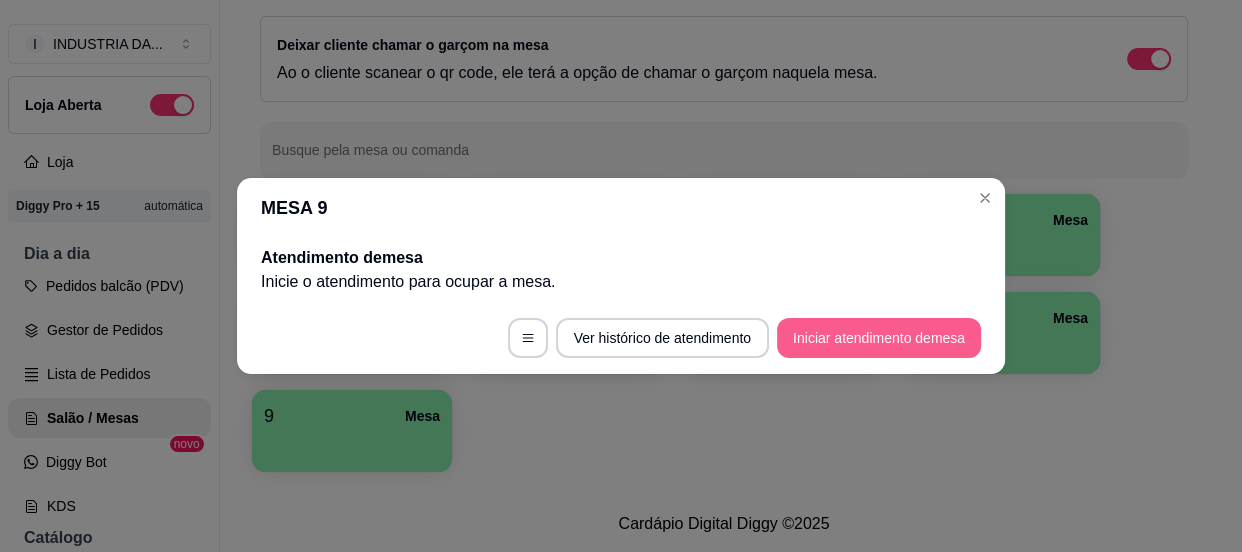 click on "Iniciar atendimento de  mesa" at bounding box center [879, 338] 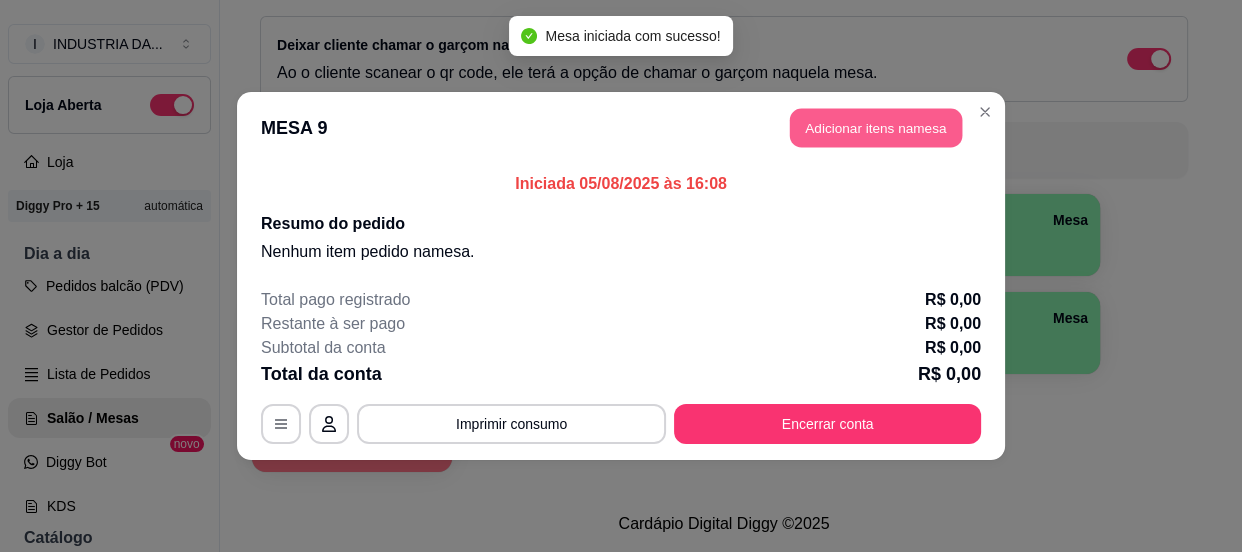 click on "MESA 9 Adicionar itens na  mesa" at bounding box center (621, 128) 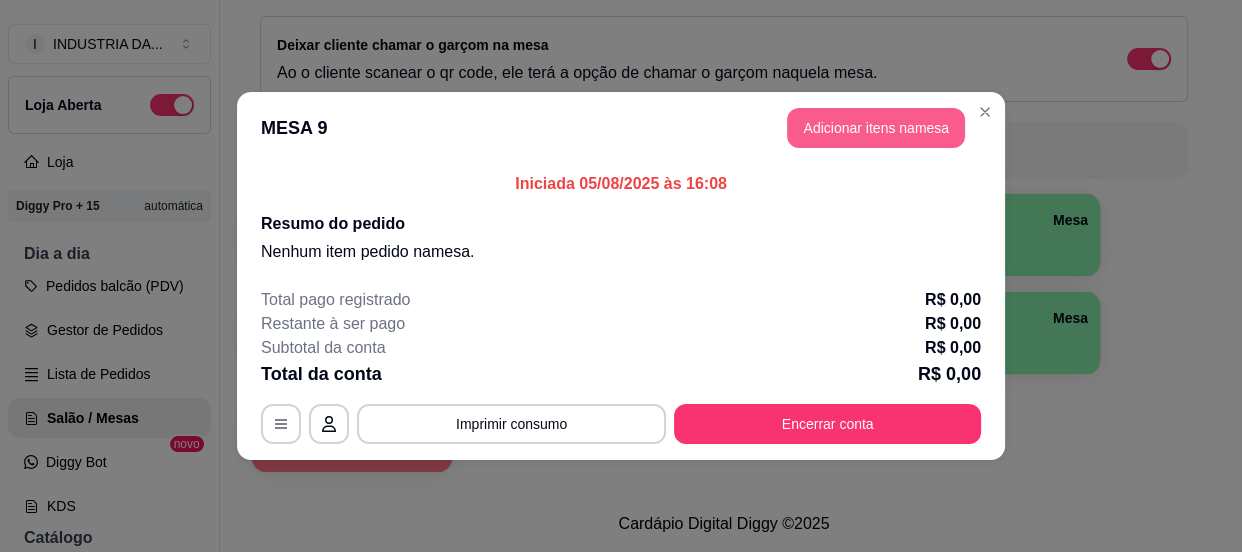 click on "Adicionar itens na  mesa" at bounding box center (876, 128) 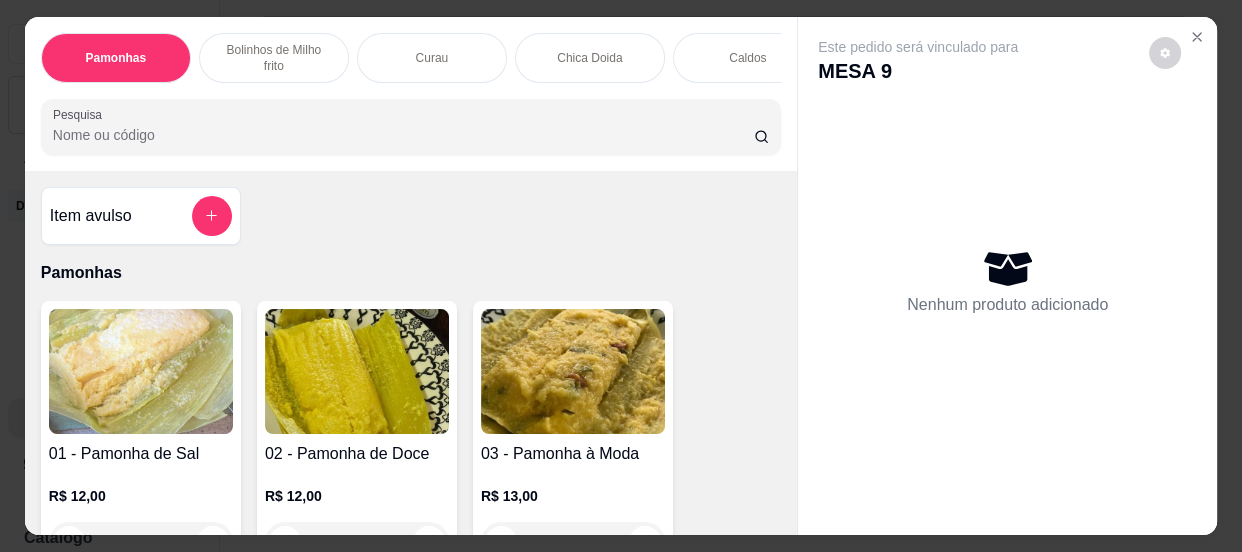 scroll, scrollTop: 181, scrollLeft: 0, axis: vertical 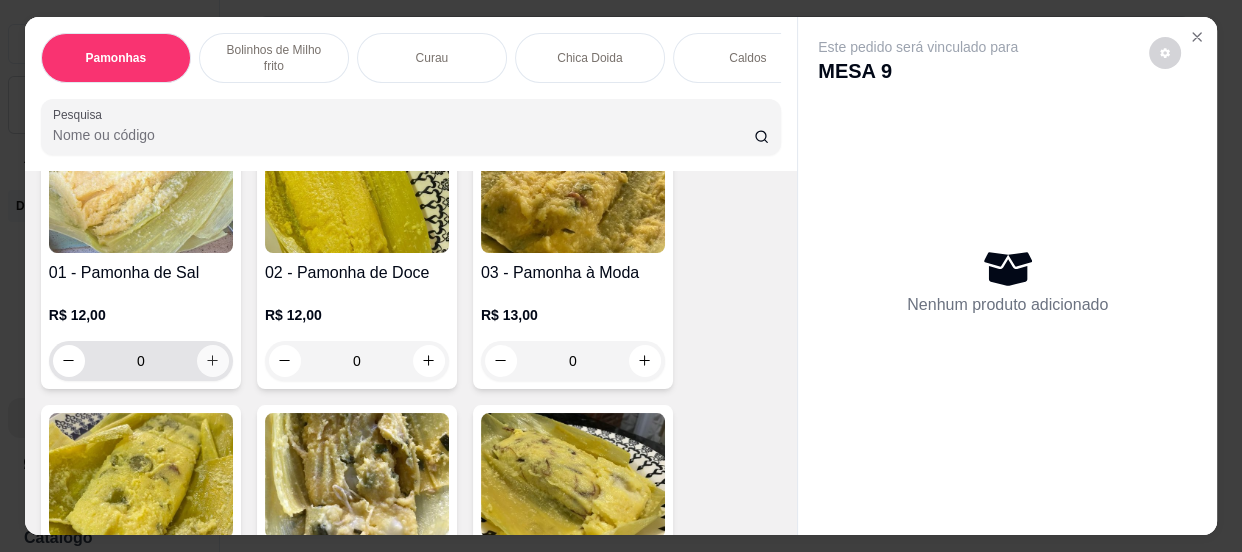 click 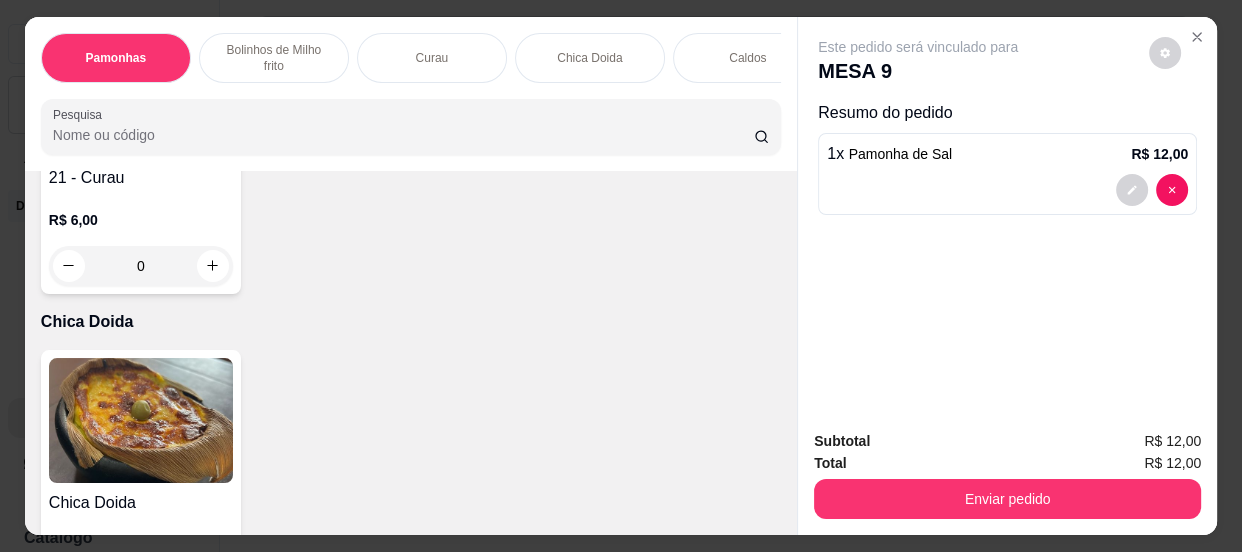 scroll, scrollTop: 1091, scrollLeft: 0, axis: vertical 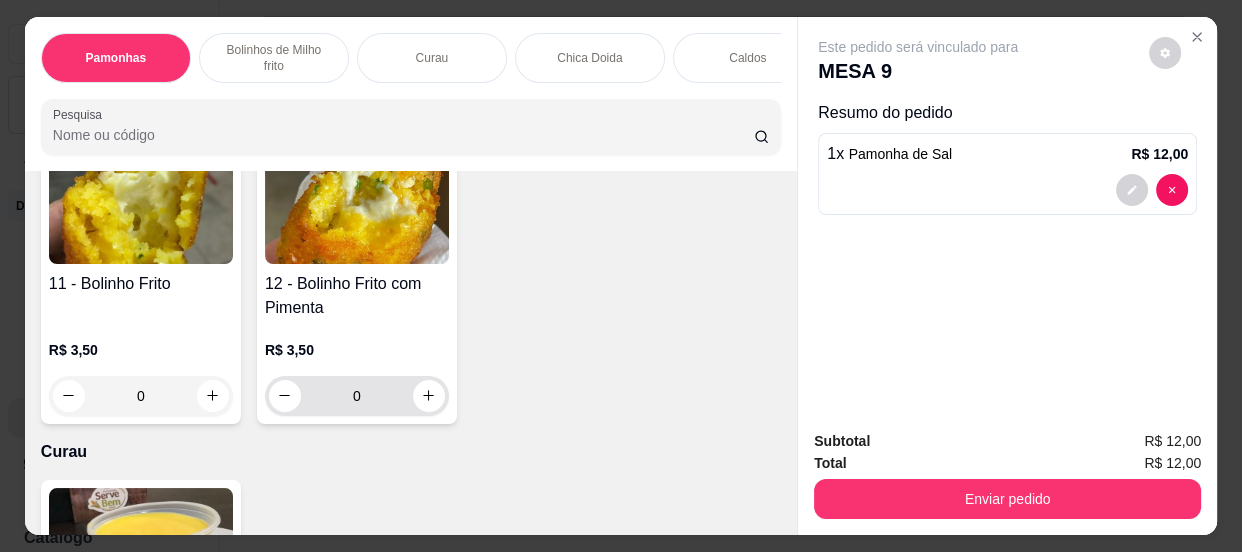 click on "0" at bounding box center [357, 396] 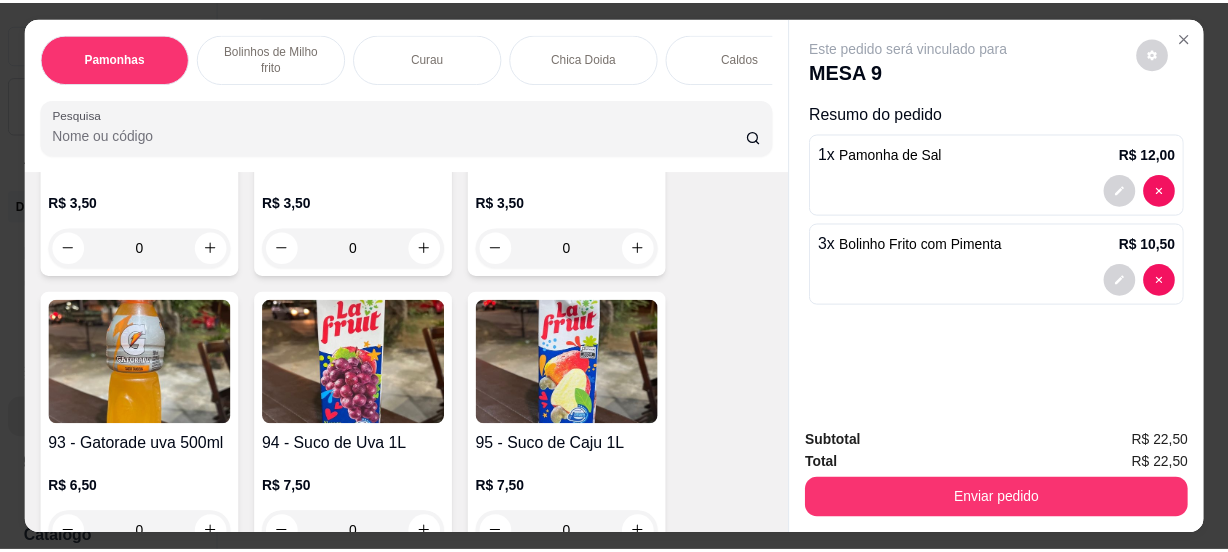 scroll, scrollTop: 5728, scrollLeft: 0, axis: vertical 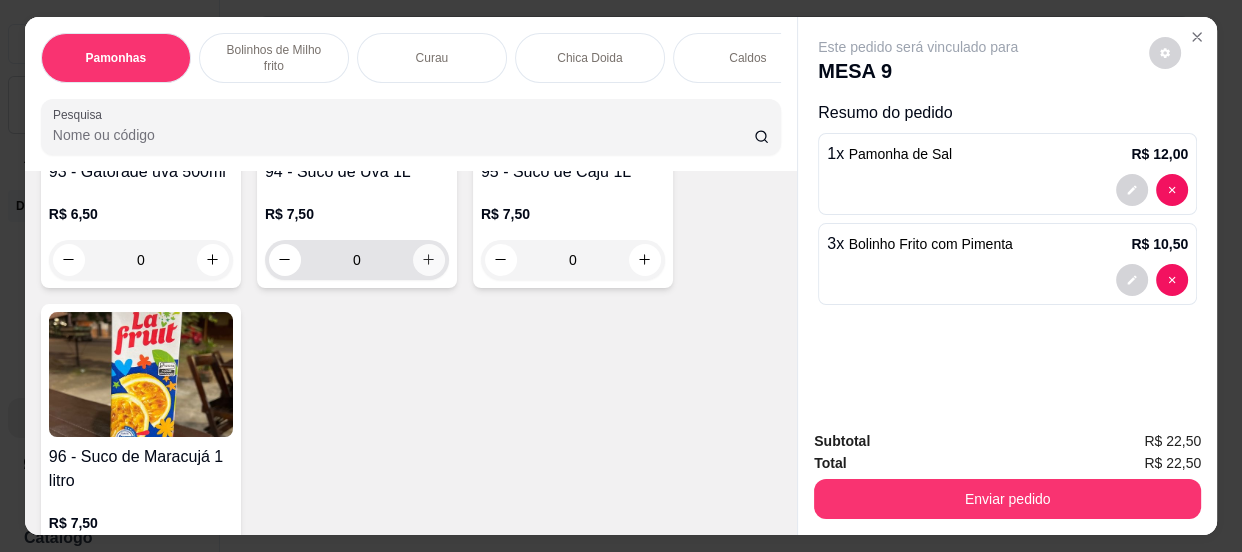 type on "3" 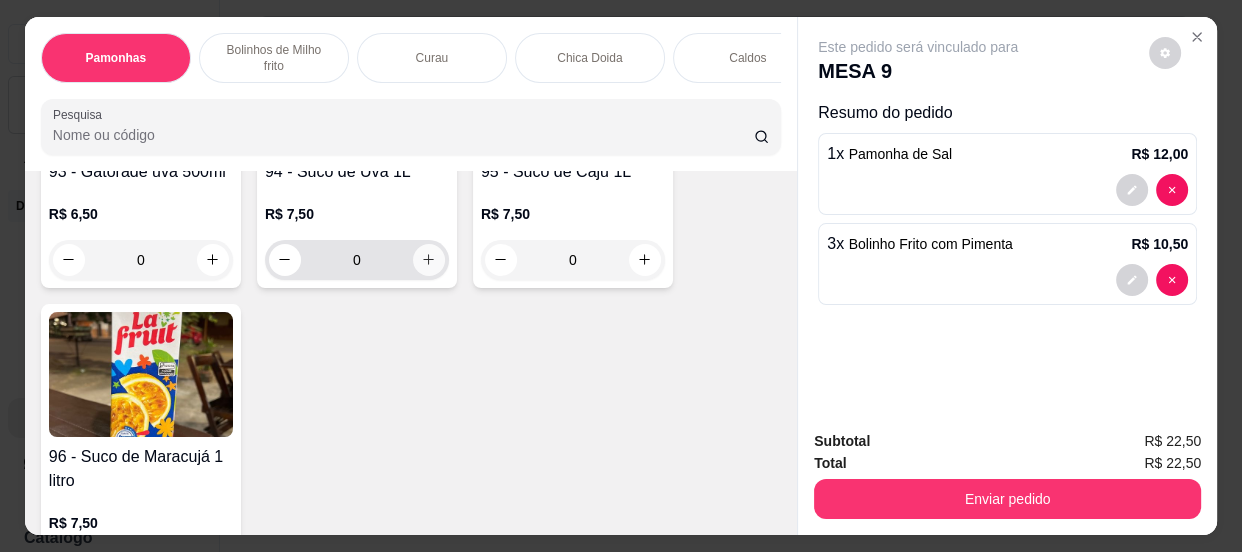 click at bounding box center (429, 260) 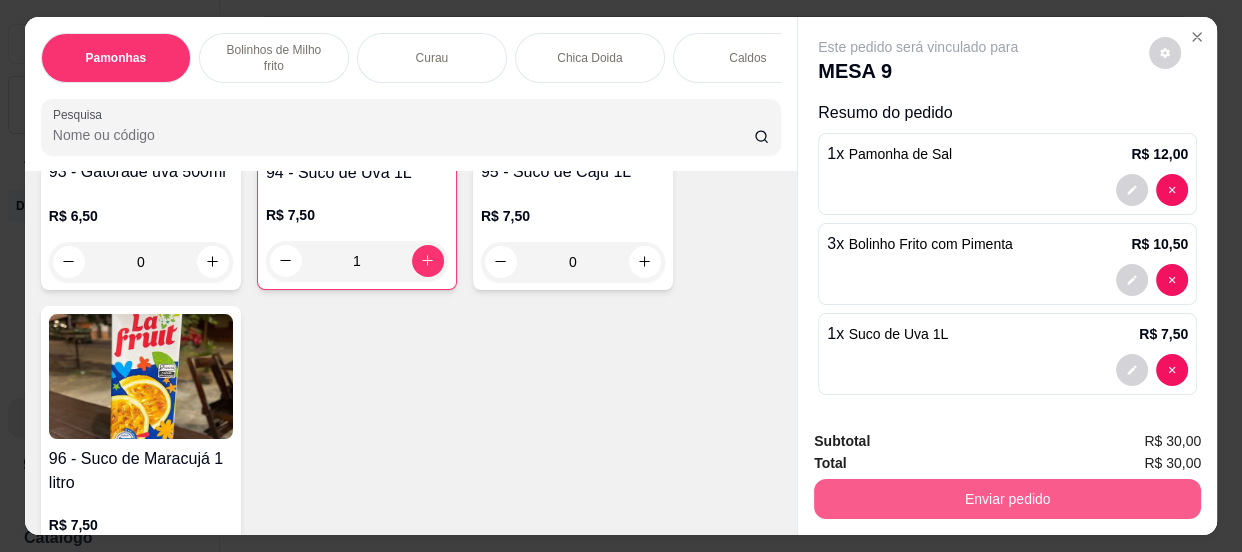 click on "Enviar pedido" at bounding box center (1007, 499) 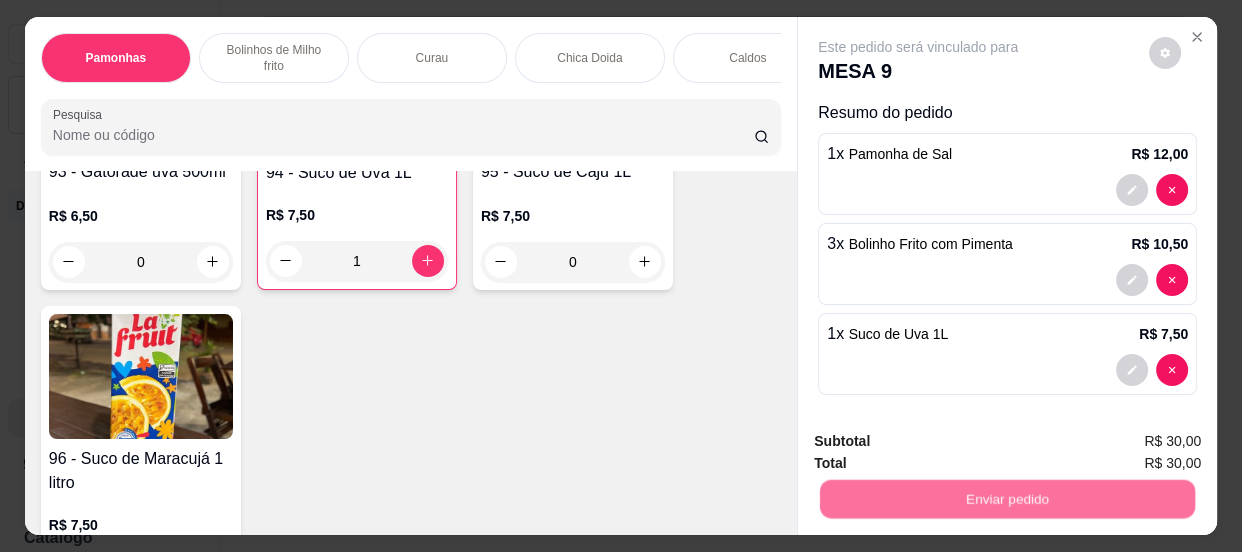 click on "Não registrar e enviar pedido" at bounding box center (942, 442) 